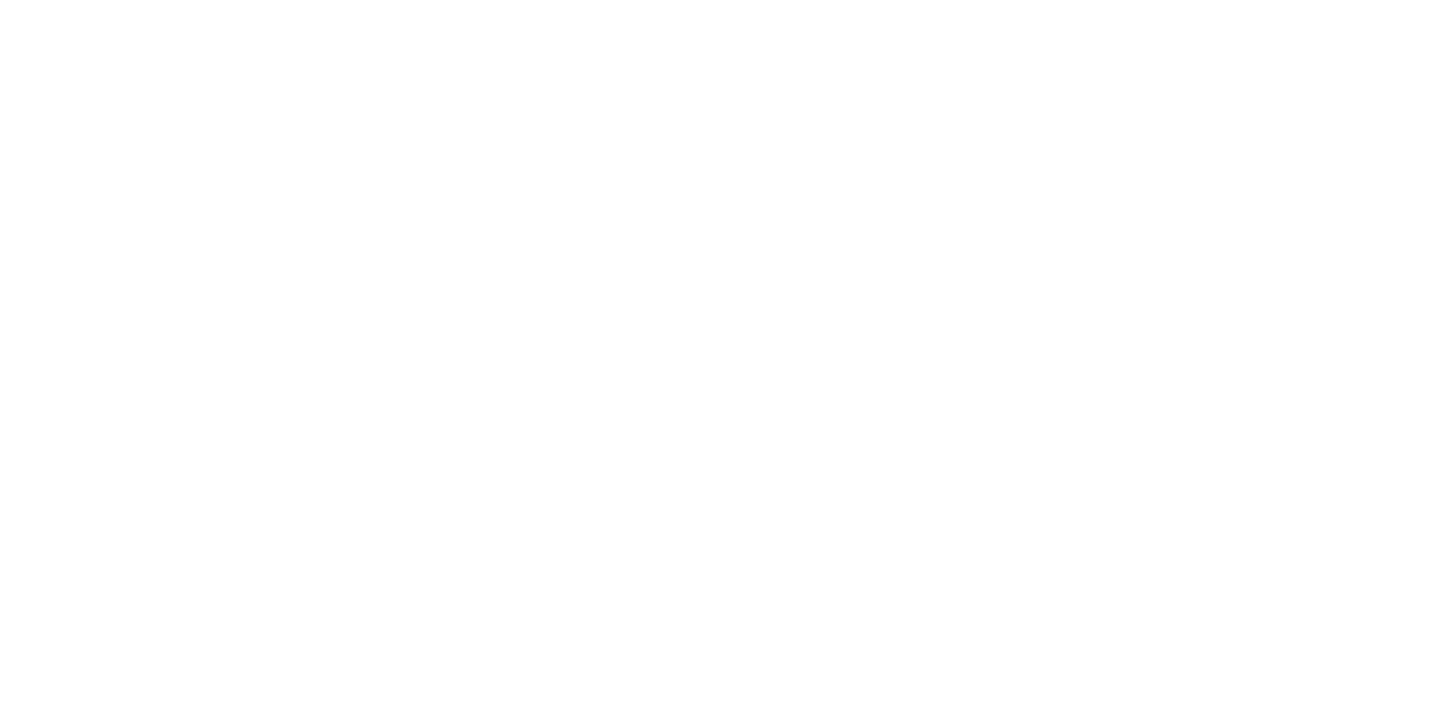 scroll, scrollTop: 0, scrollLeft: 0, axis: both 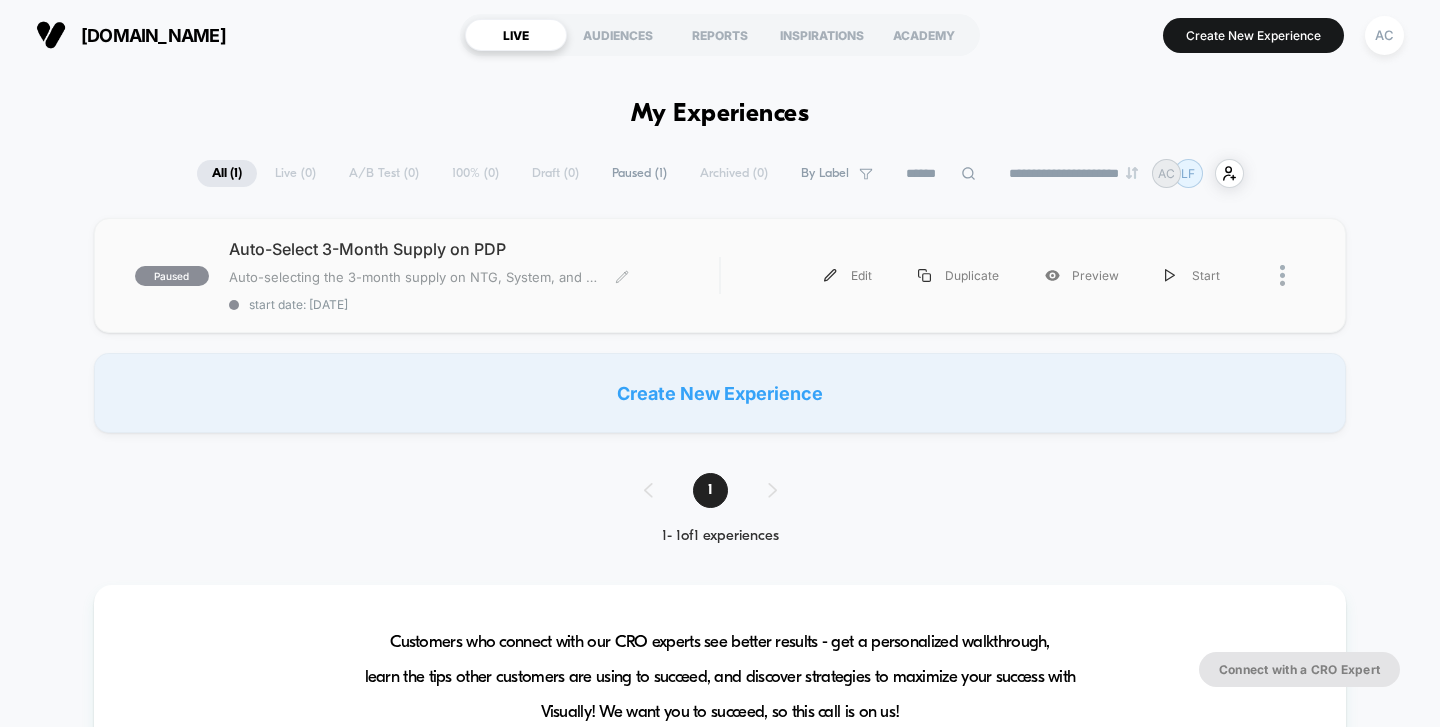 click on "Auto-Select 3-Month Supply on PDP Auto-selecting the 3-month supply on NTG, System, and TTR.  Click to edit experience details Auto-selecting the 3-month supply on NTG, System, and TTR.  start date: [DATE]" at bounding box center (474, 275) 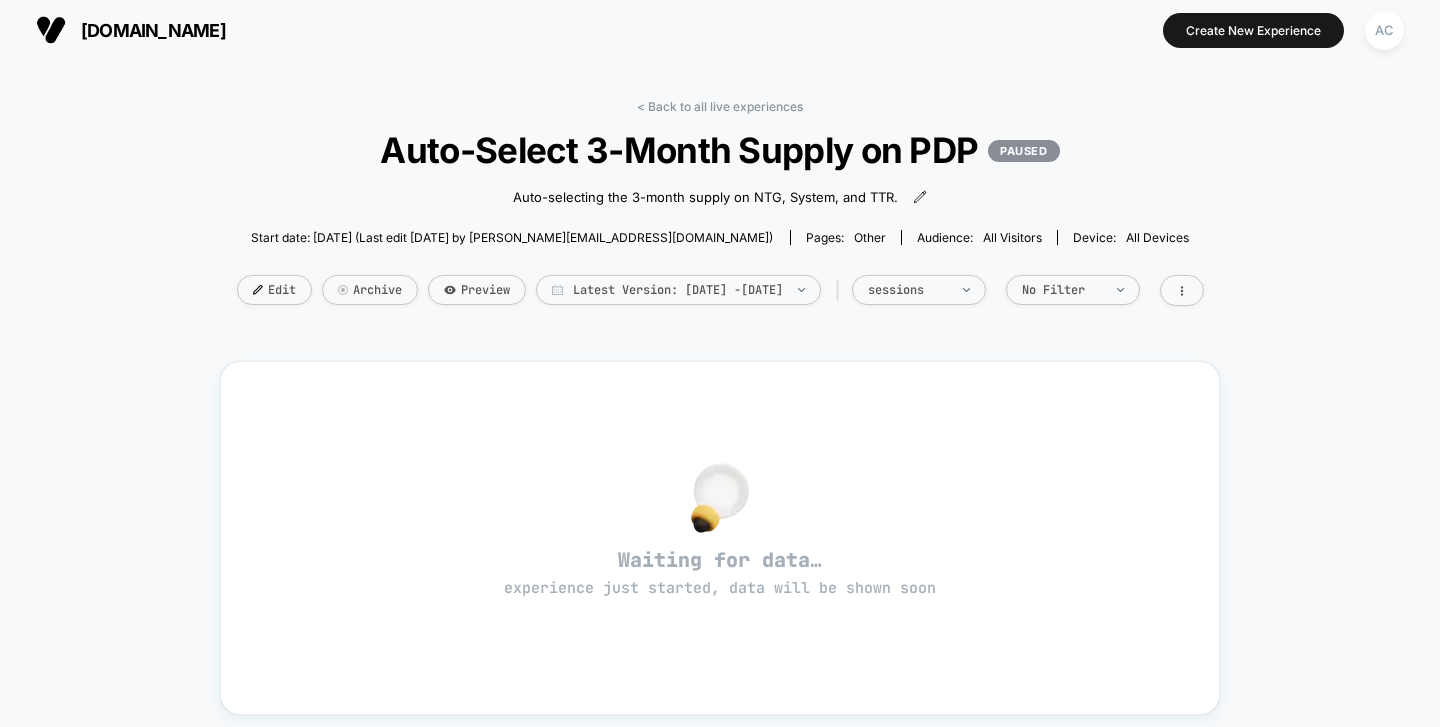 scroll, scrollTop: 4, scrollLeft: 0, axis: vertical 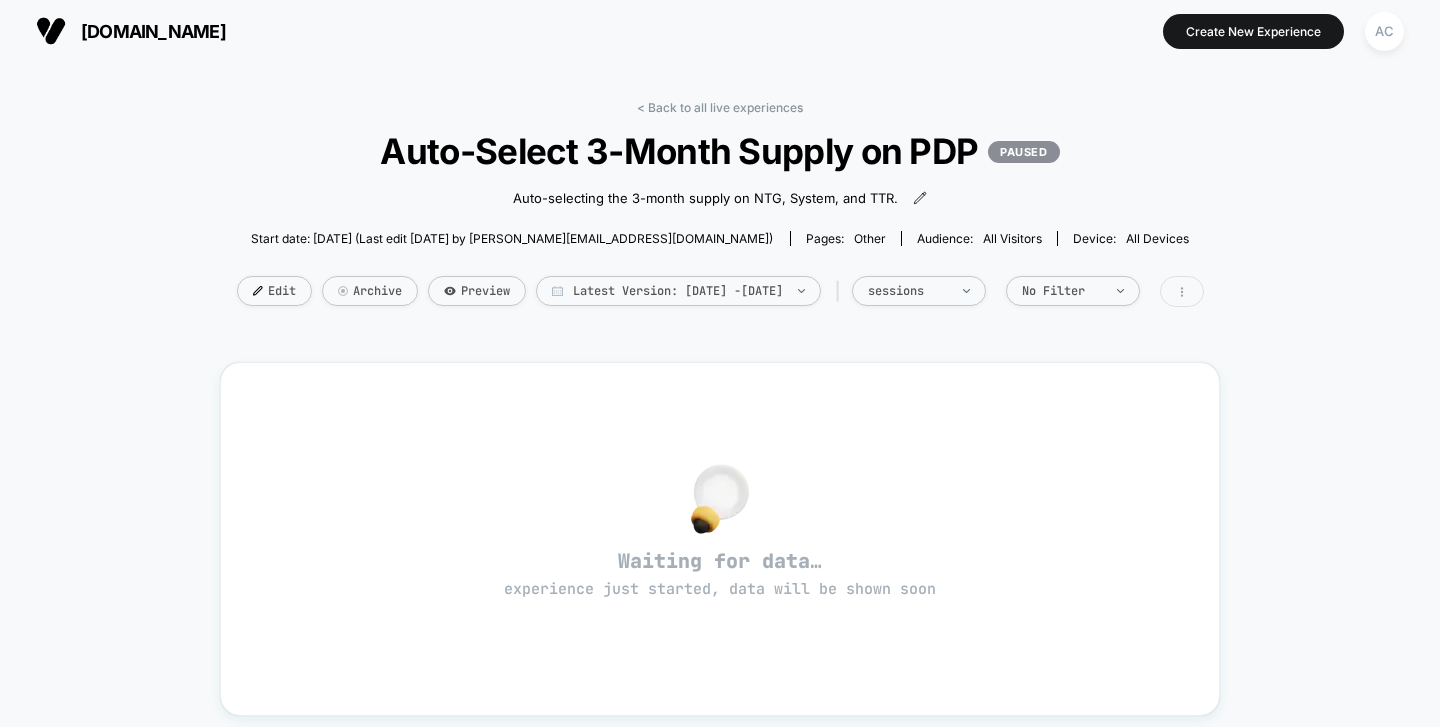 click at bounding box center [1182, 291] 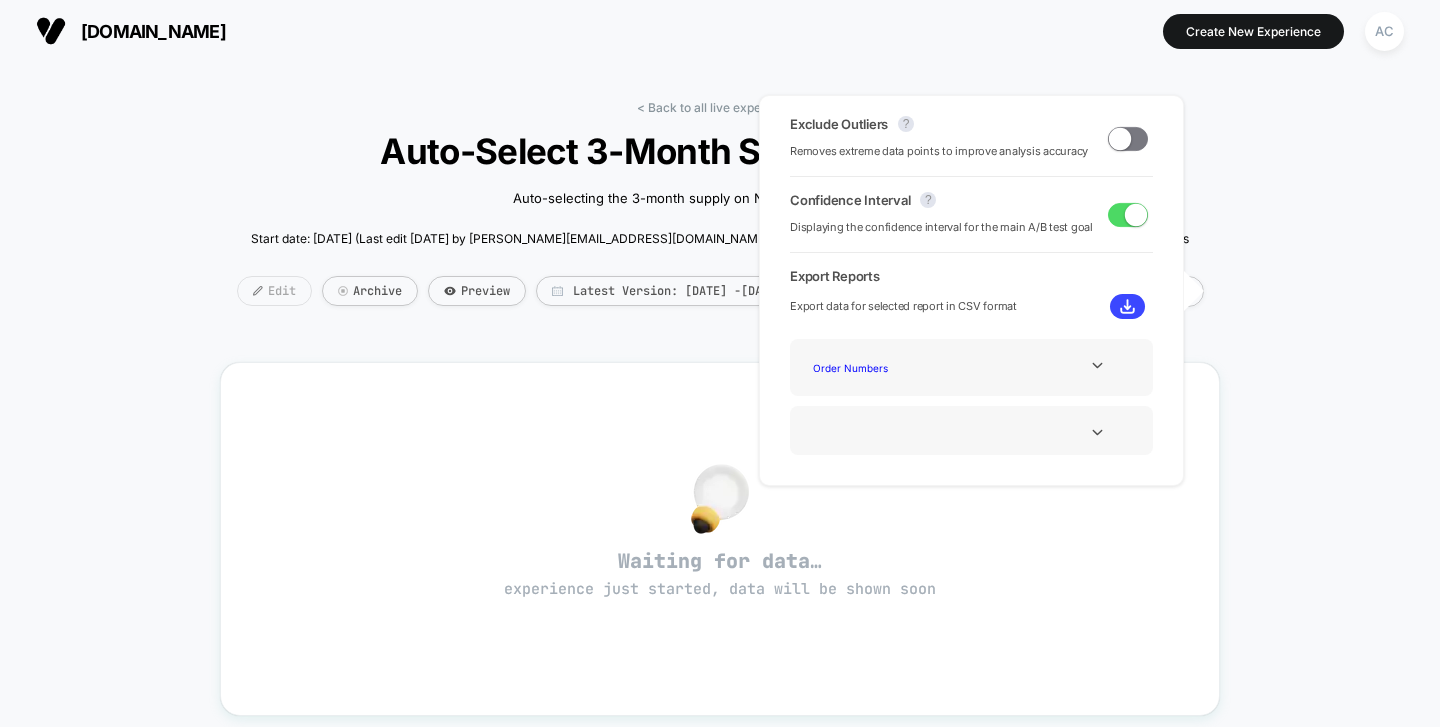 click at bounding box center [258, 291] 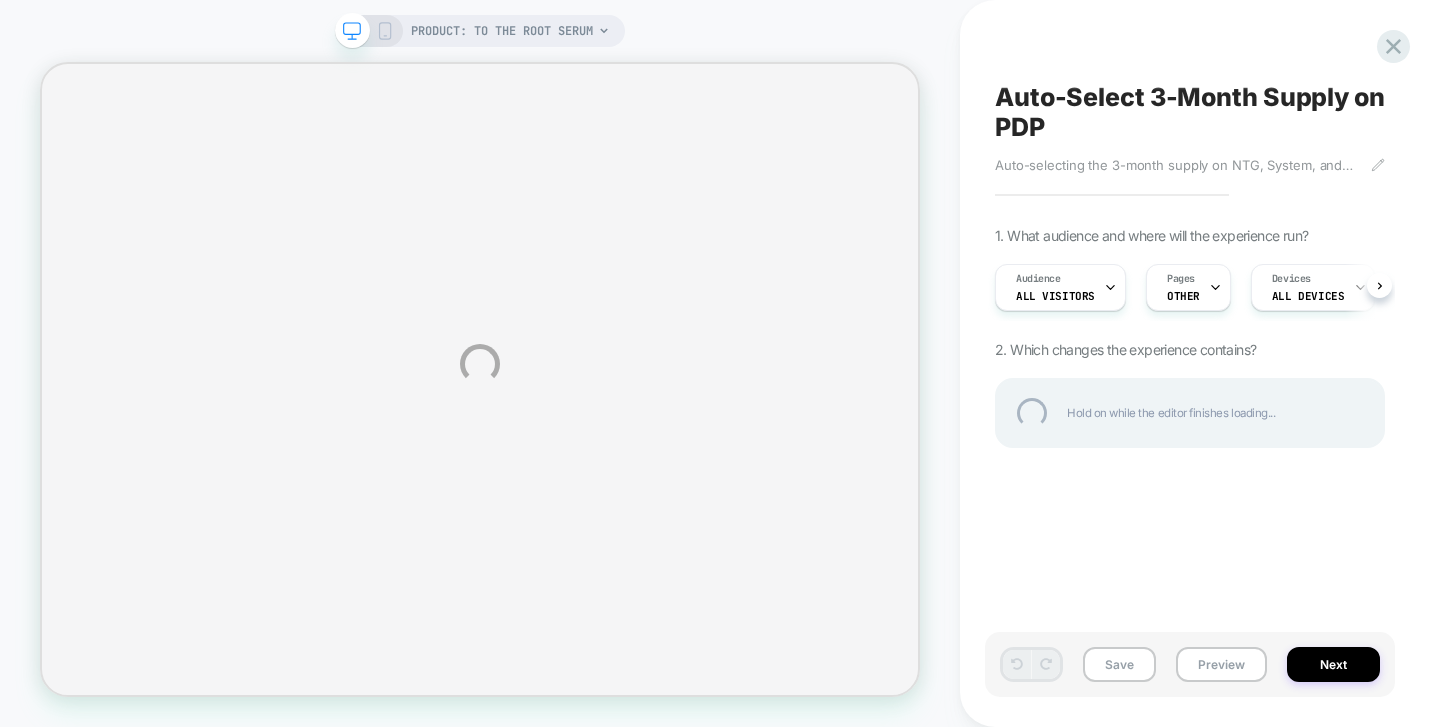 click on "PRODUCT: To The Root Serum PRODUCT: To The Root Serum Auto-Select 3-Month Supply on PDP Auto-selecting the 3-month supply on NTG, System, and TTR.  Click to edit experience details Auto-selecting the 3-month supply on NTG, System, and TTR.  1. What audience and where will the experience run? Audience All Visitors Pages OTHER Devices ALL DEVICES Trigger Page Load 2. Which changes the experience contains? Hold on while the editor finishes loading... Save Preview Next" at bounding box center [720, 363] 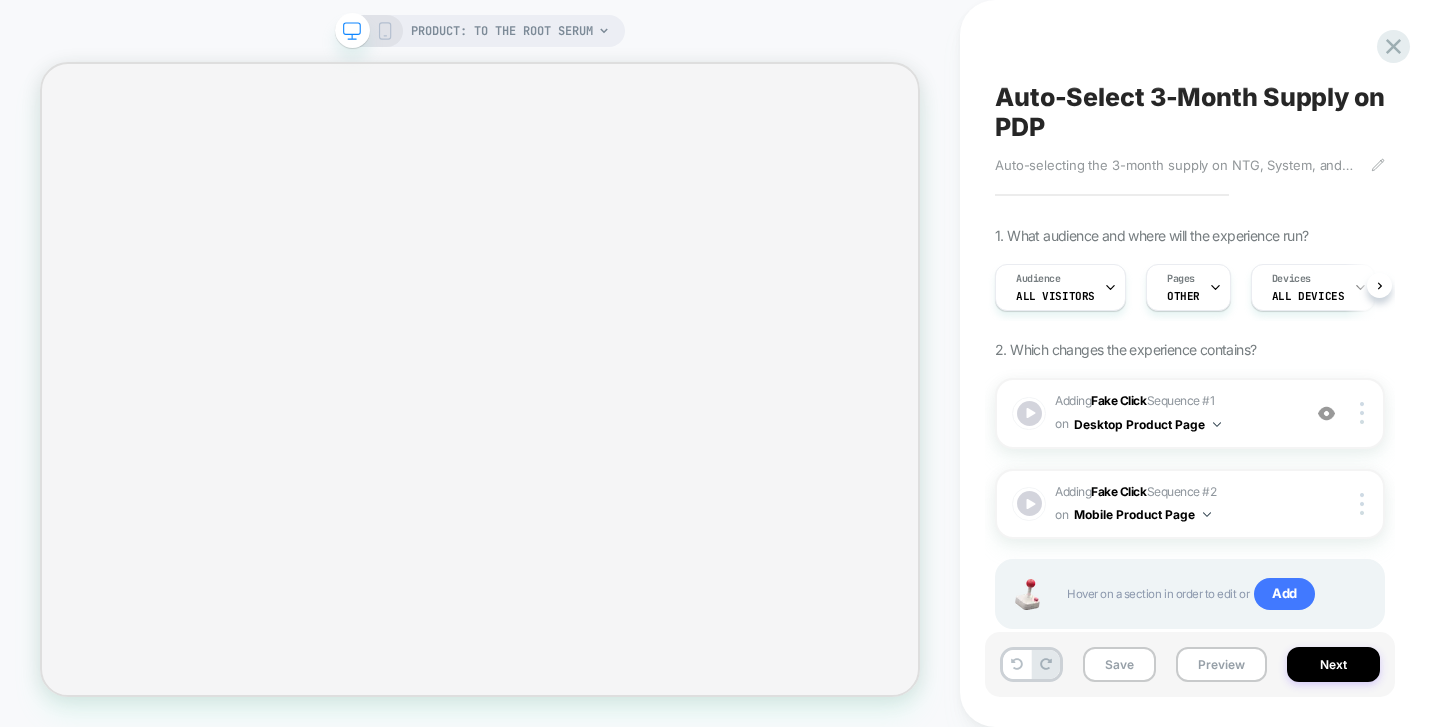 scroll, scrollTop: 0, scrollLeft: 1, axis: horizontal 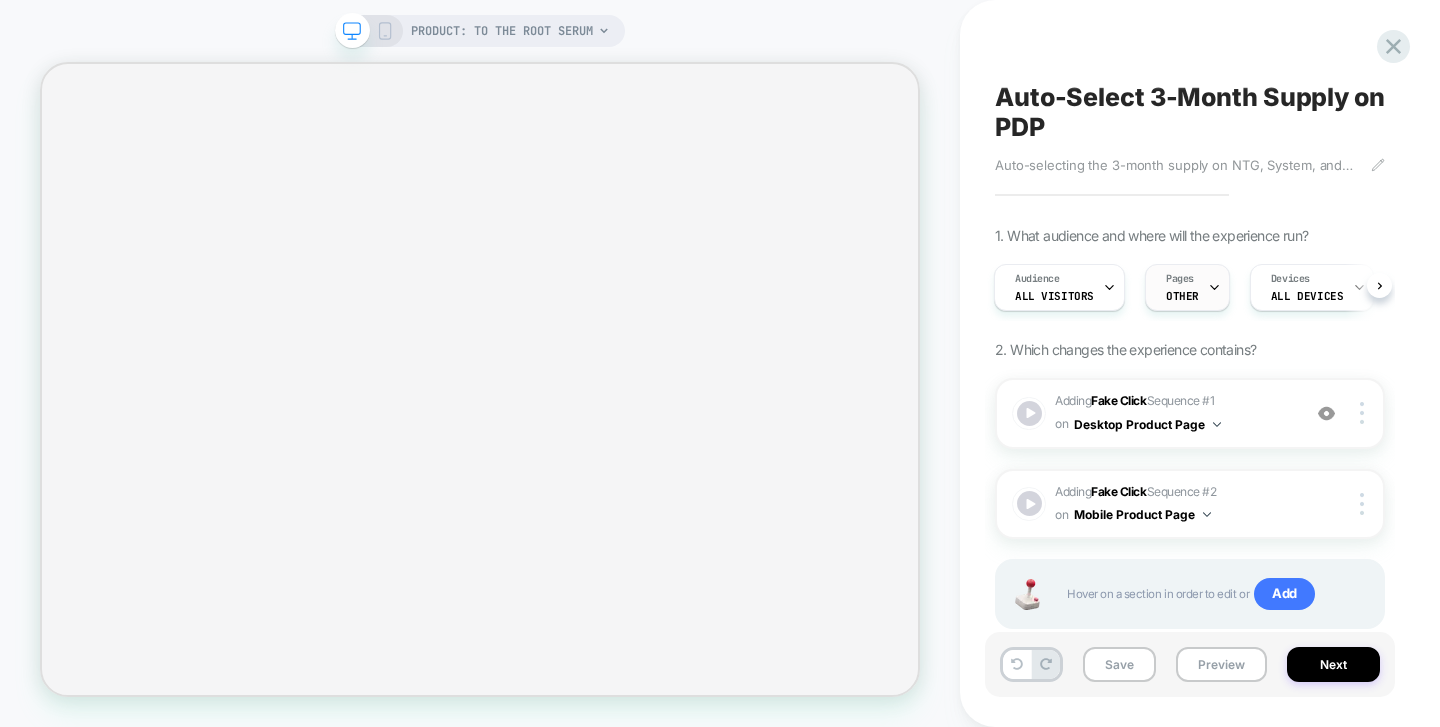 click on "Pages OTHER" at bounding box center (1182, 287) 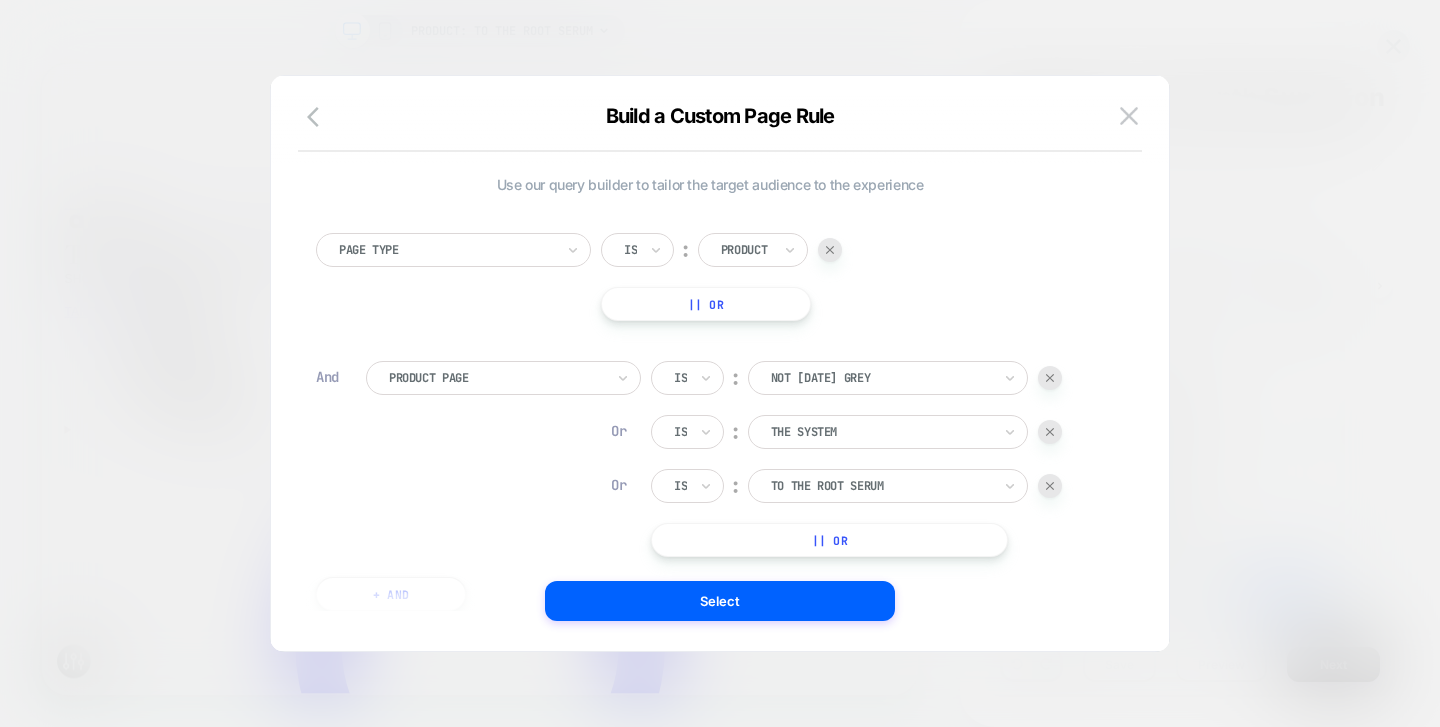 scroll, scrollTop: 0, scrollLeft: 0, axis: both 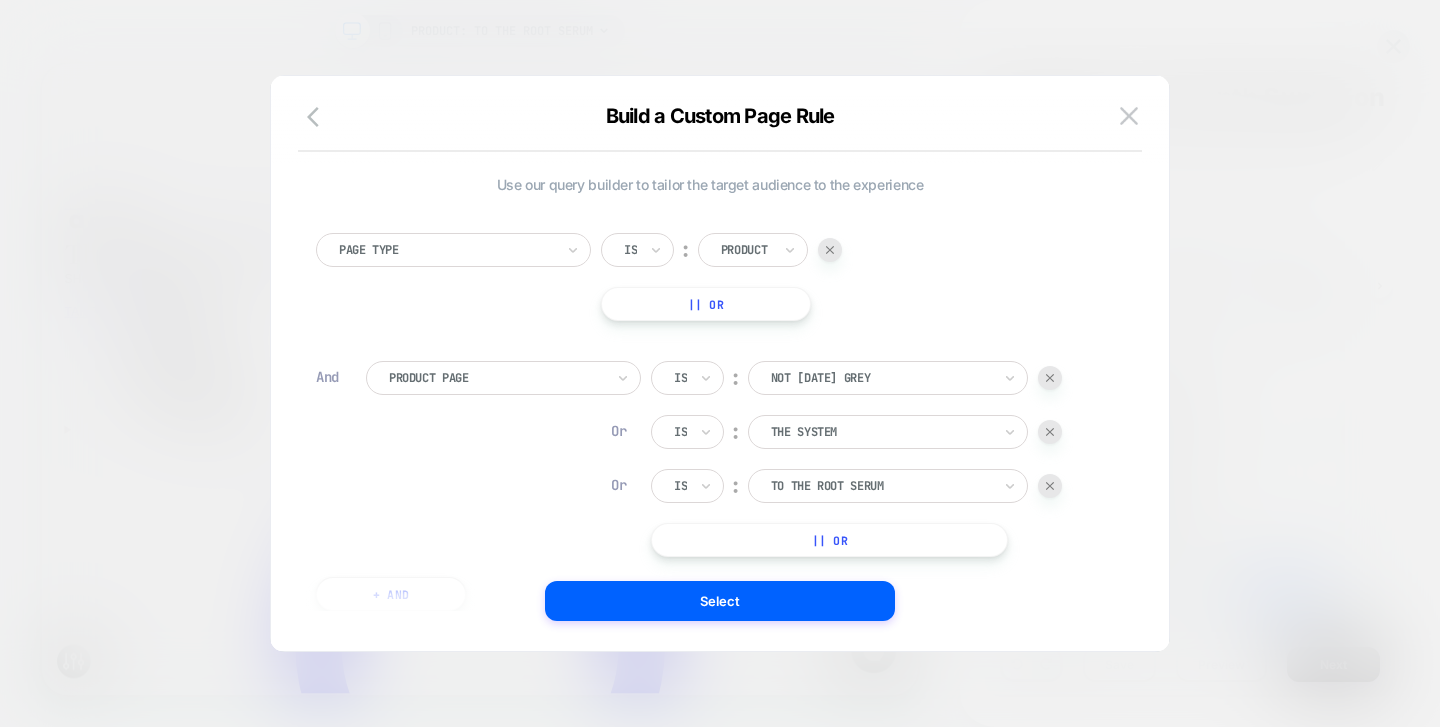 click at bounding box center (1050, 432) 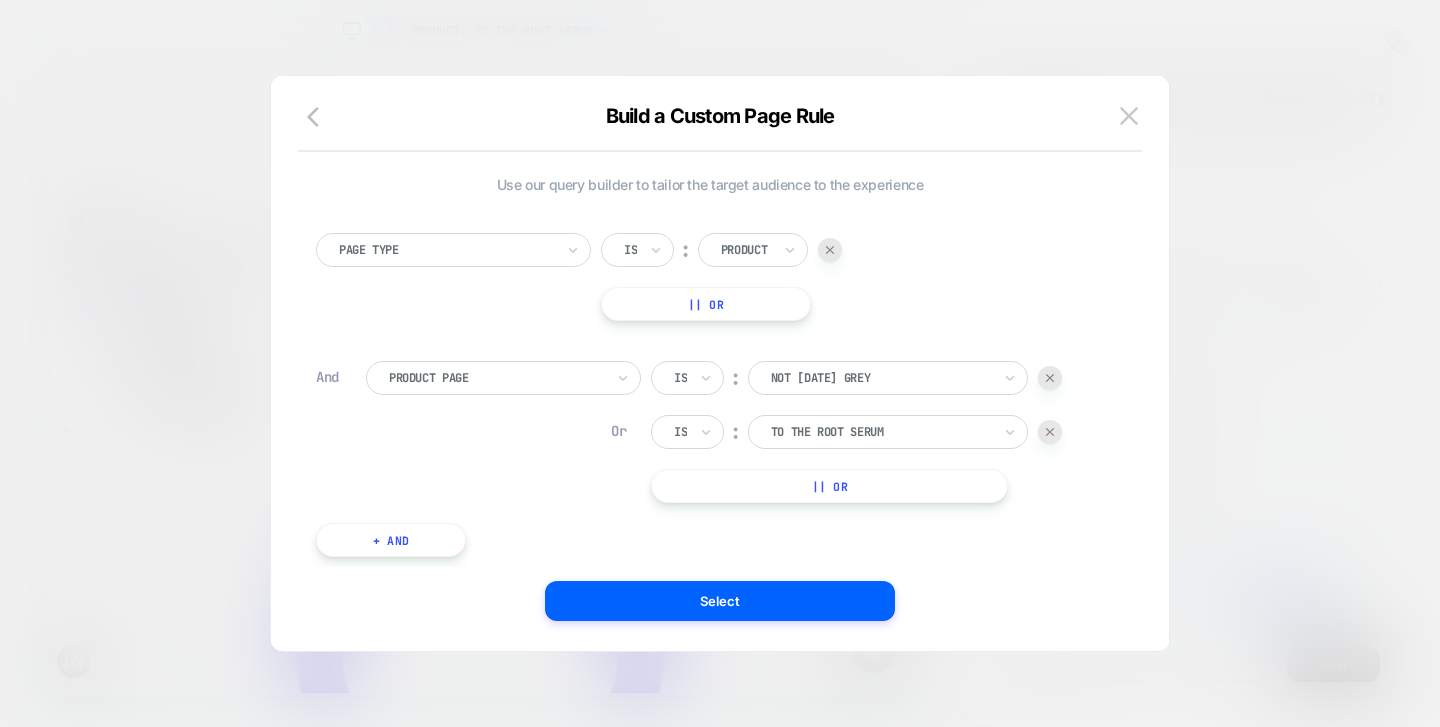 click at bounding box center [1050, 378] 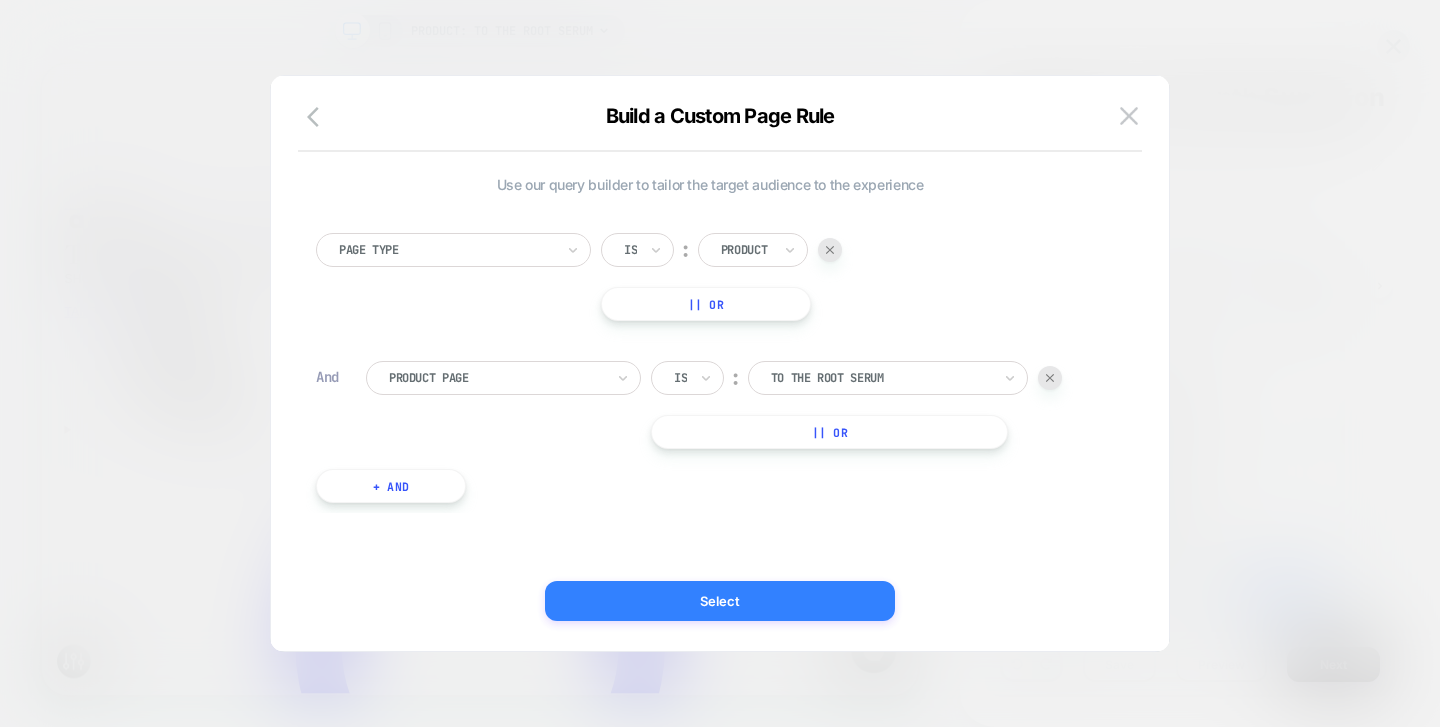 click on "Select" at bounding box center [720, 601] 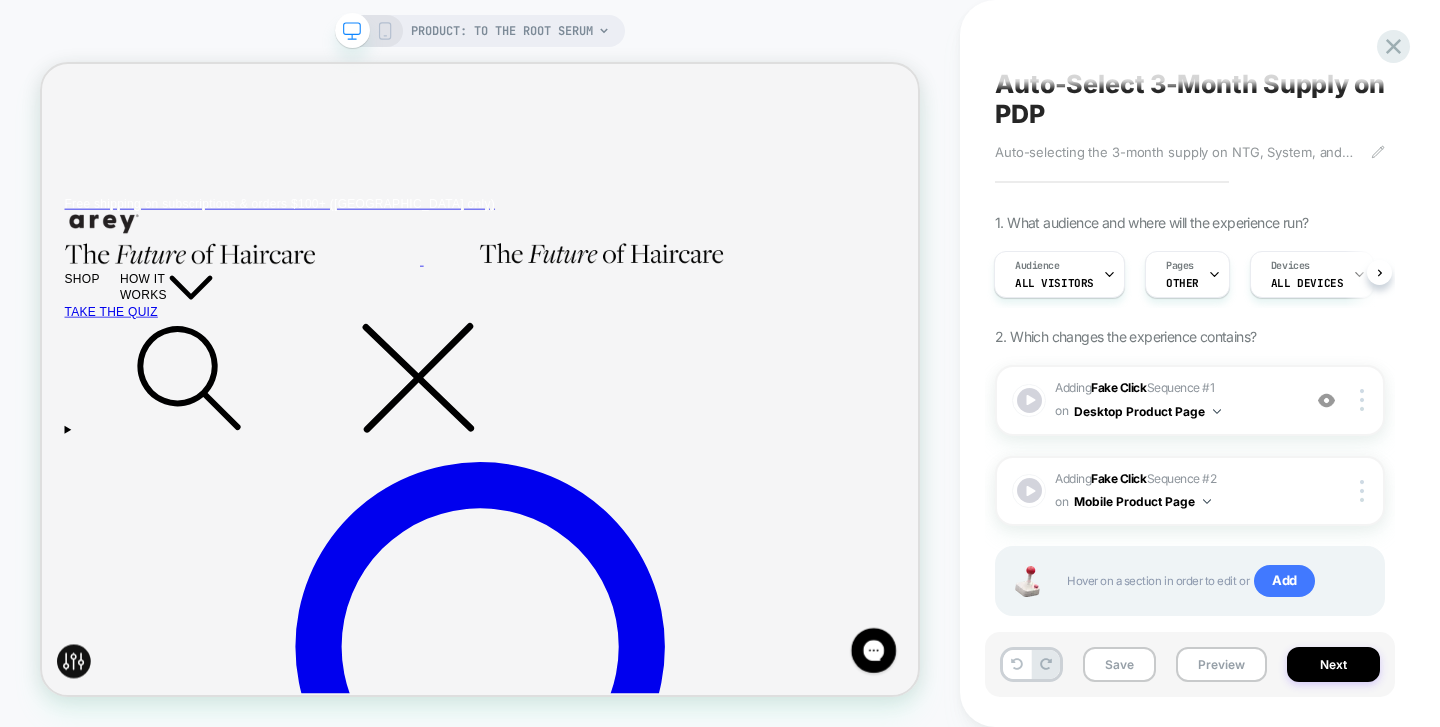 scroll, scrollTop: 50, scrollLeft: 0, axis: vertical 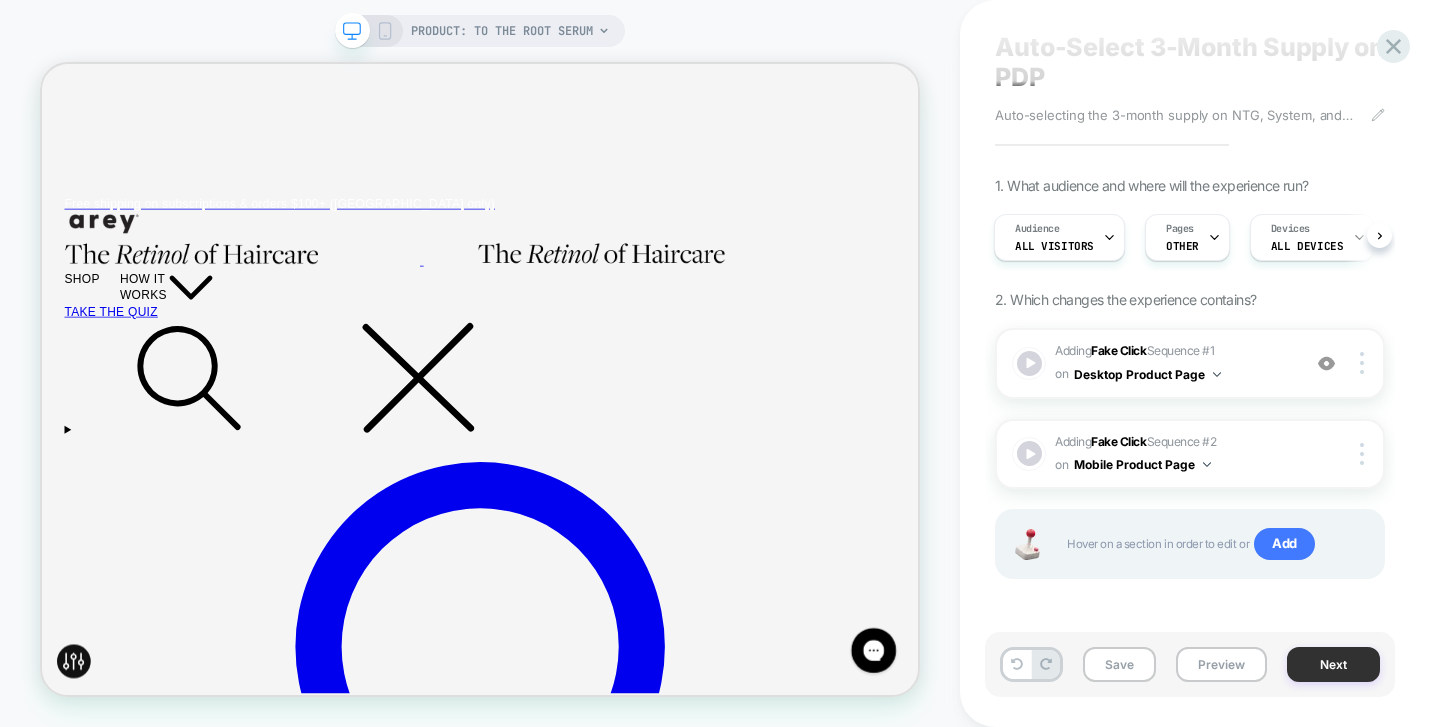 click on "Next" at bounding box center (1333, 664) 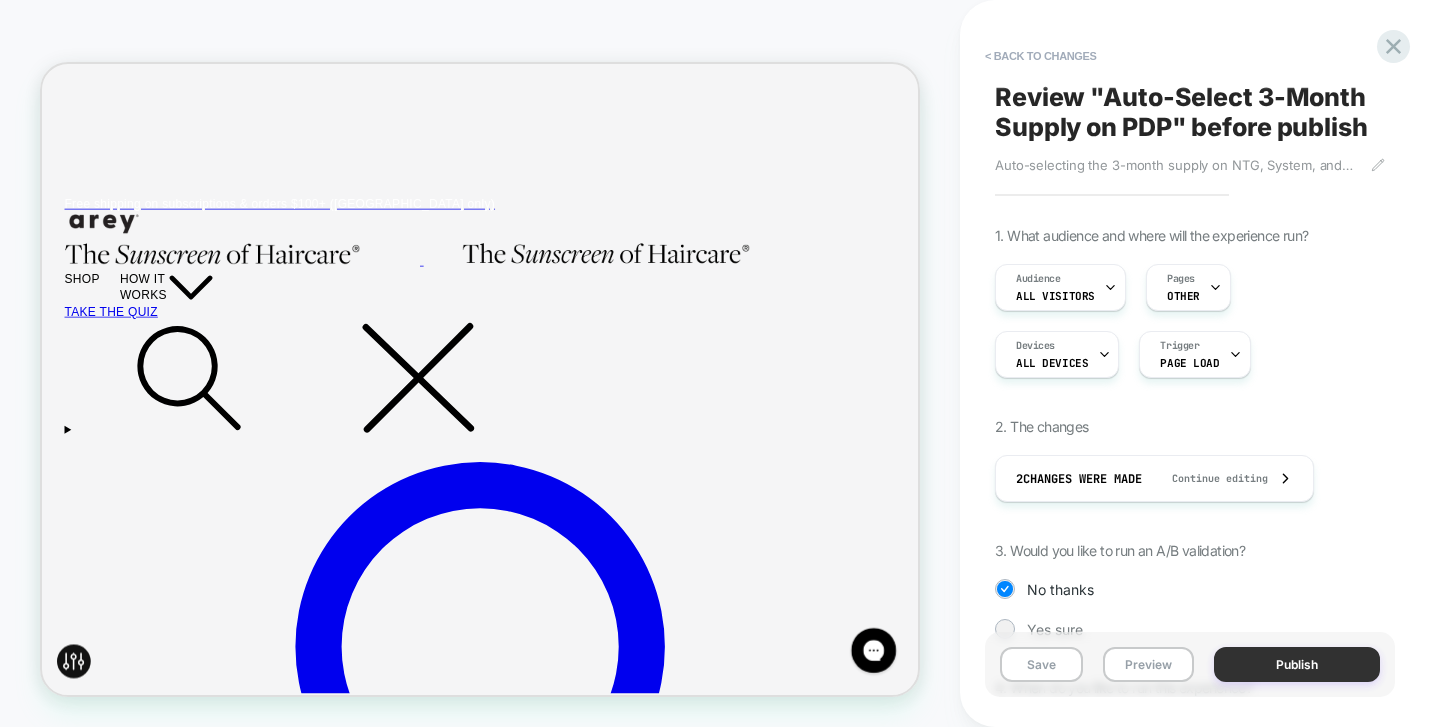 click on "Publish" at bounding box center (1297, 664) 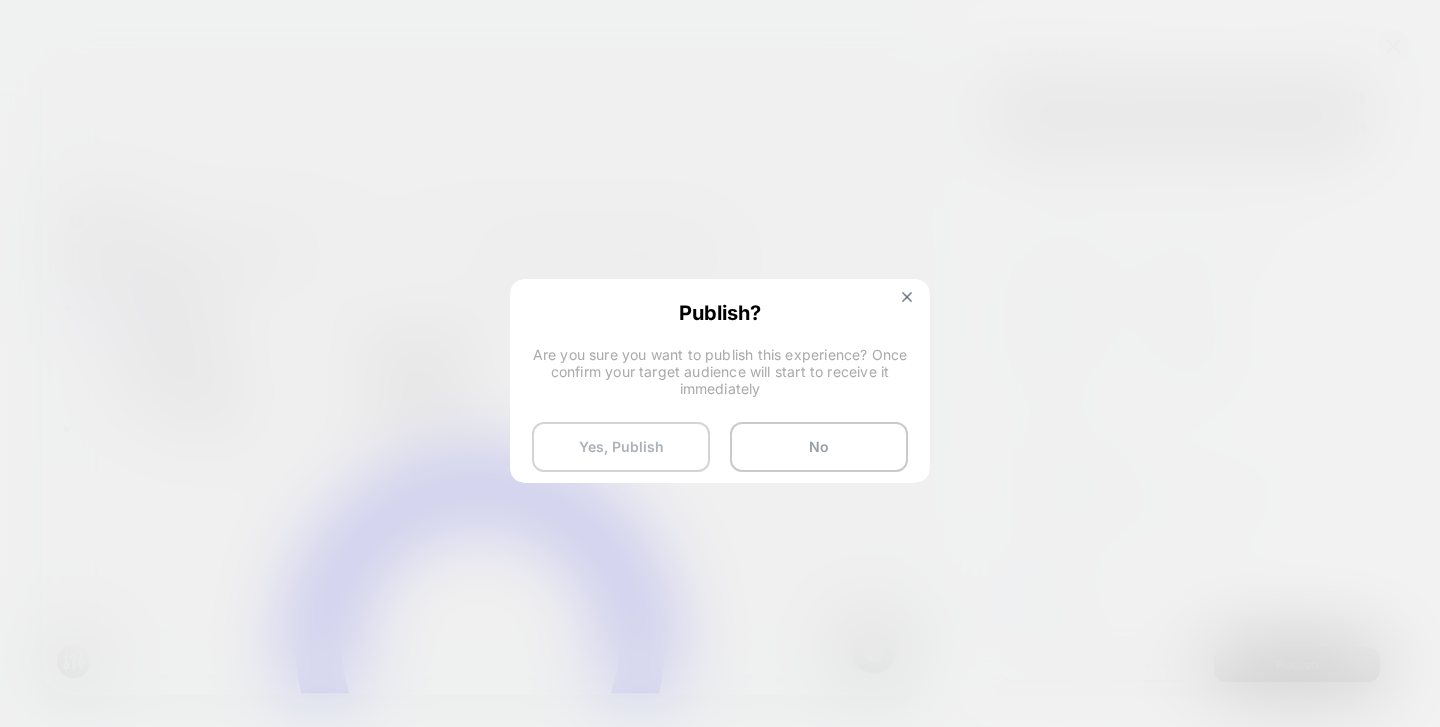 click on "Yes, Publish" at bounding box center (621, 447) 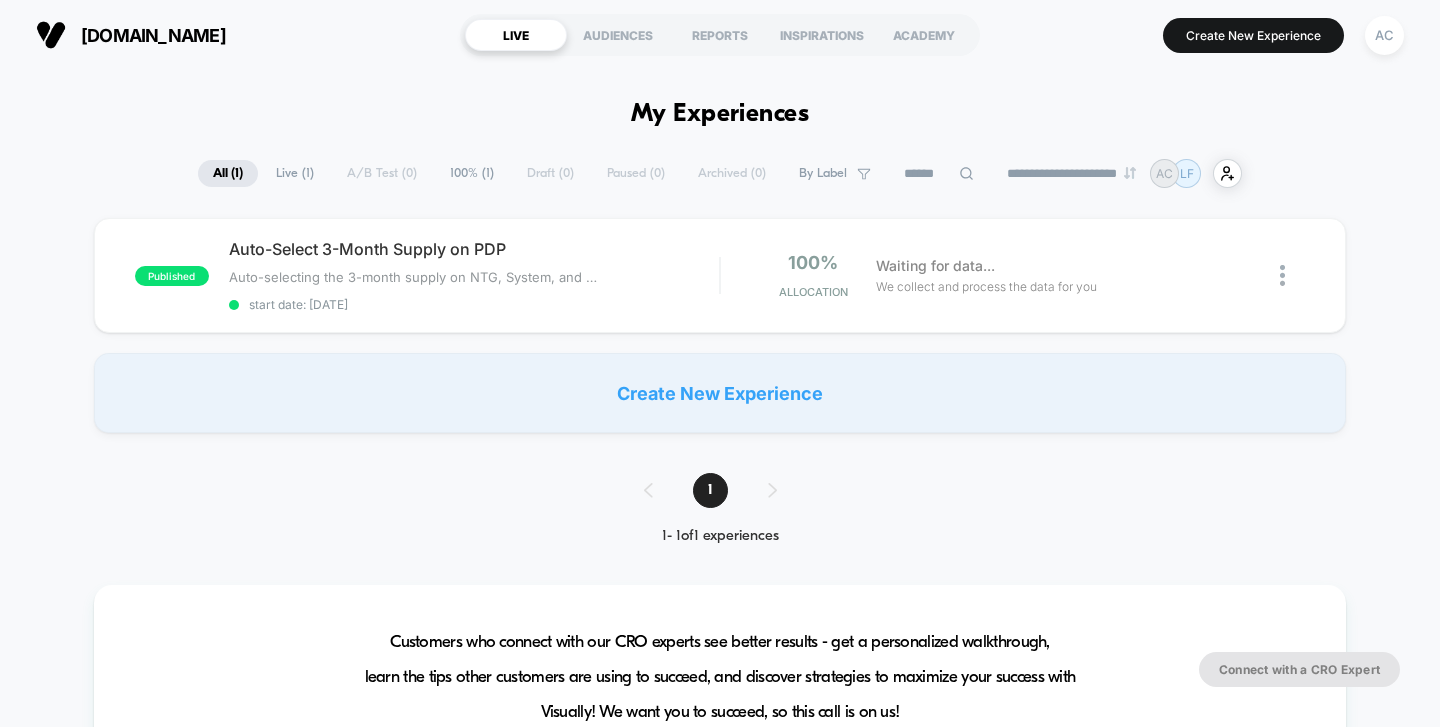 scroll, scrollTop: 0, scrollLeft: 0, axis: both 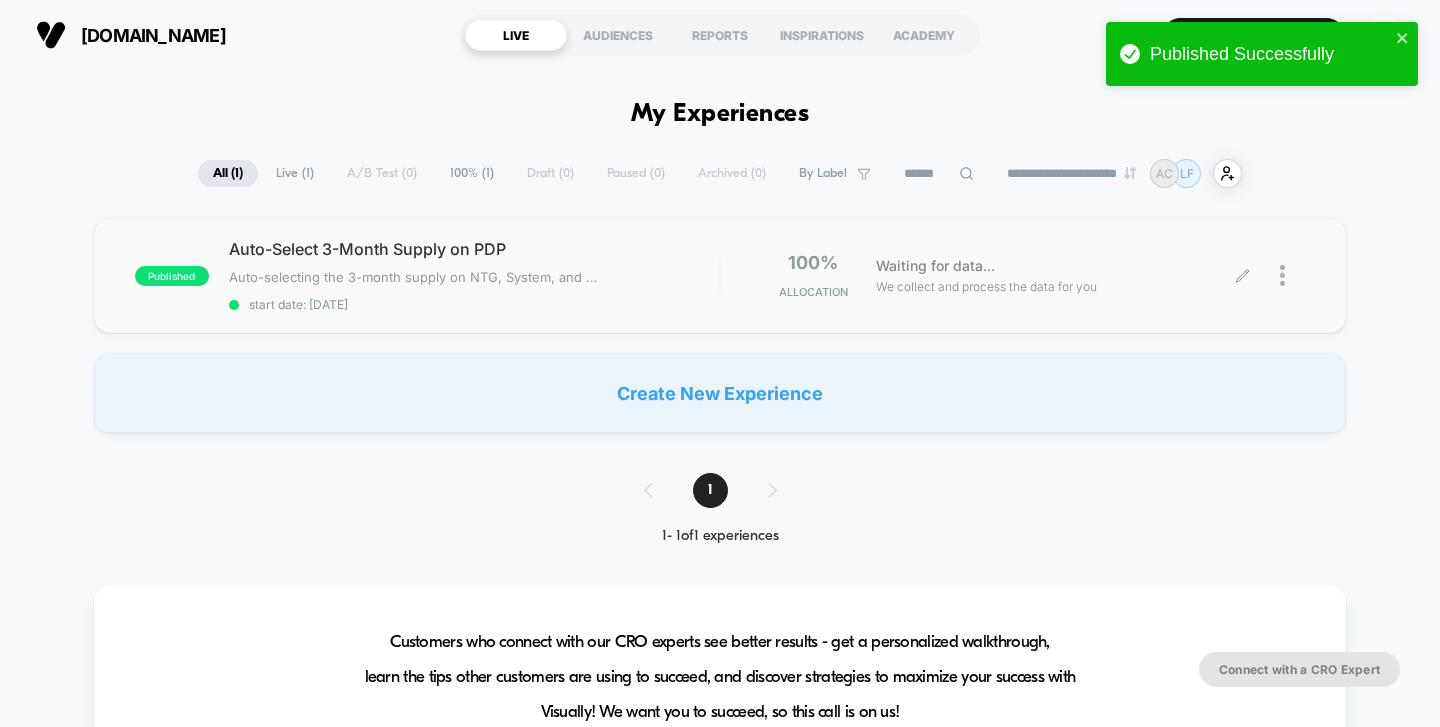 click at bounding box center (1274, 275) 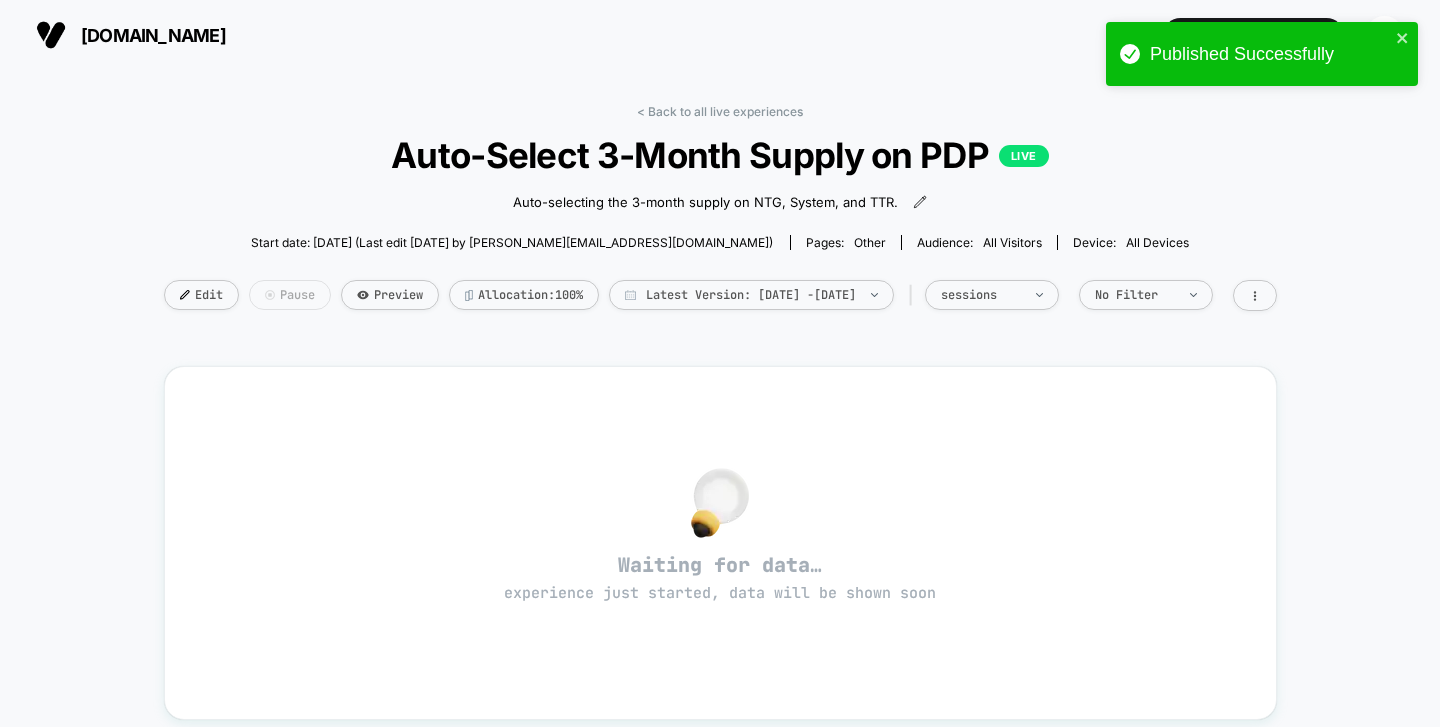 click on "Pause" at bounding box center [290, 295] 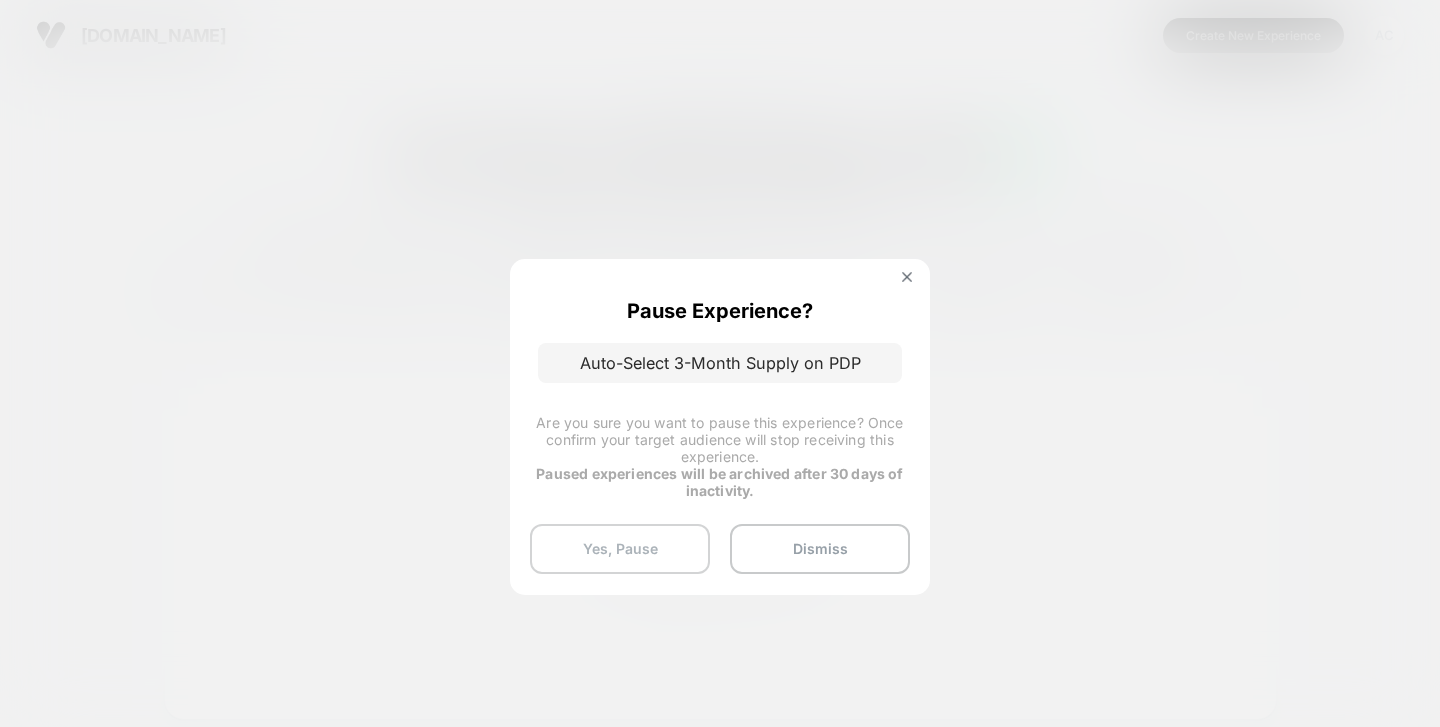 click on "Yes, Pause" at bounding box center (620, 549) 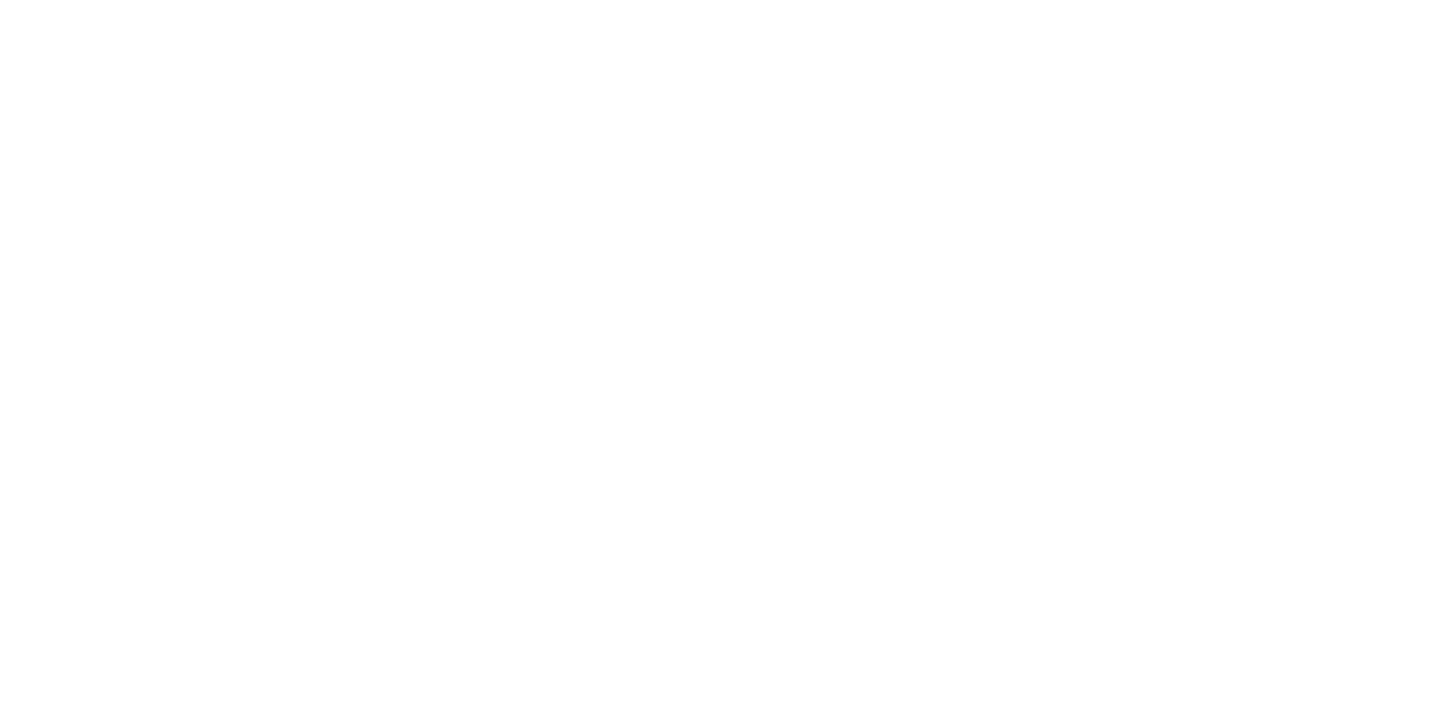 scroll, scrollTop: 0, scrollLeft: 0, axis: both 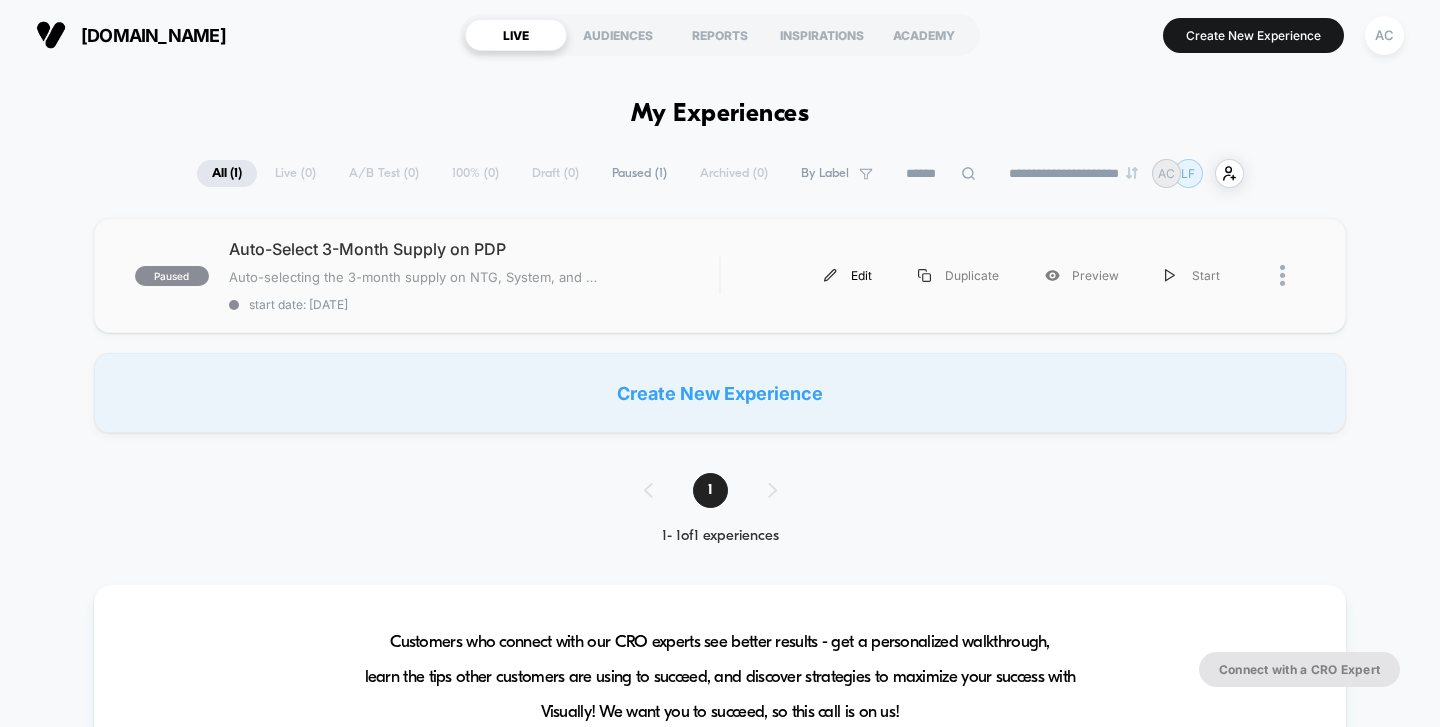 click on "Edit" at bounding box center [848, 275] 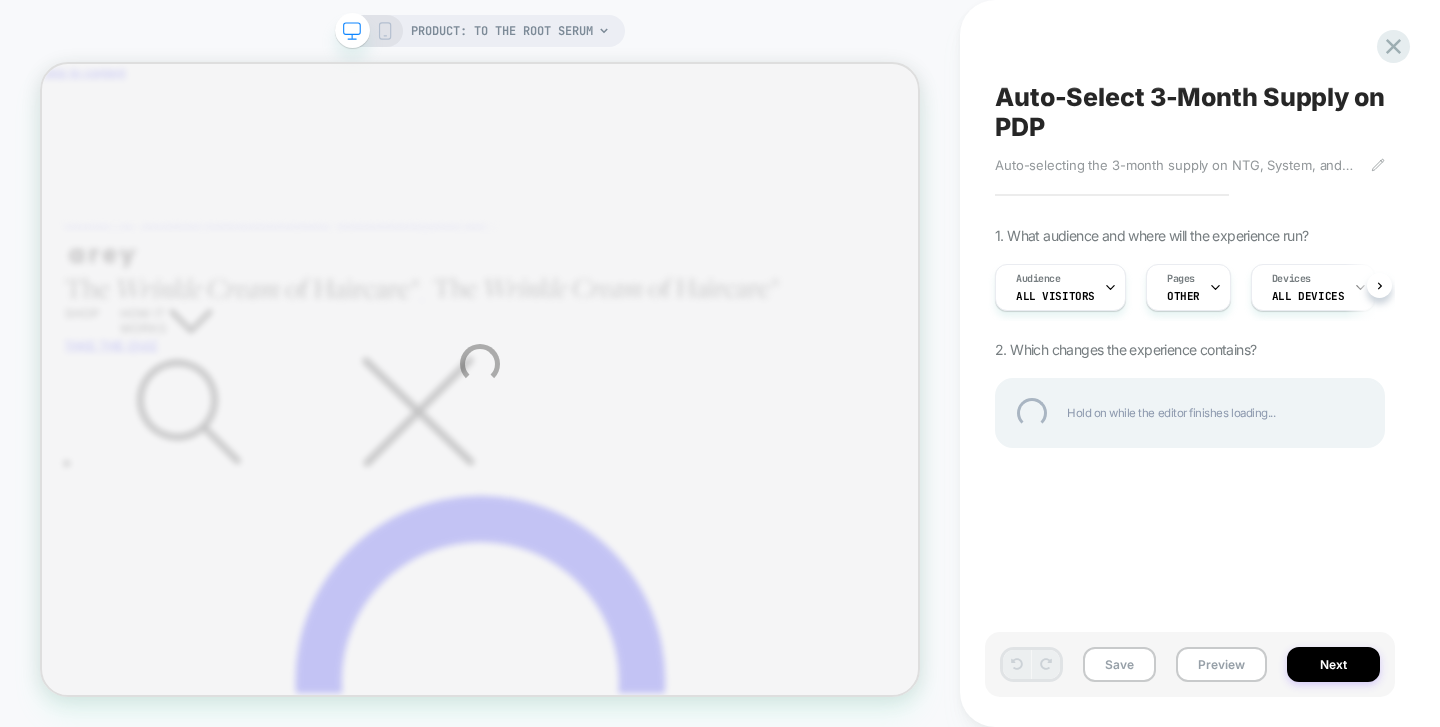 scroll, scrollTop: 0, scrollLeft: 0, axis: both 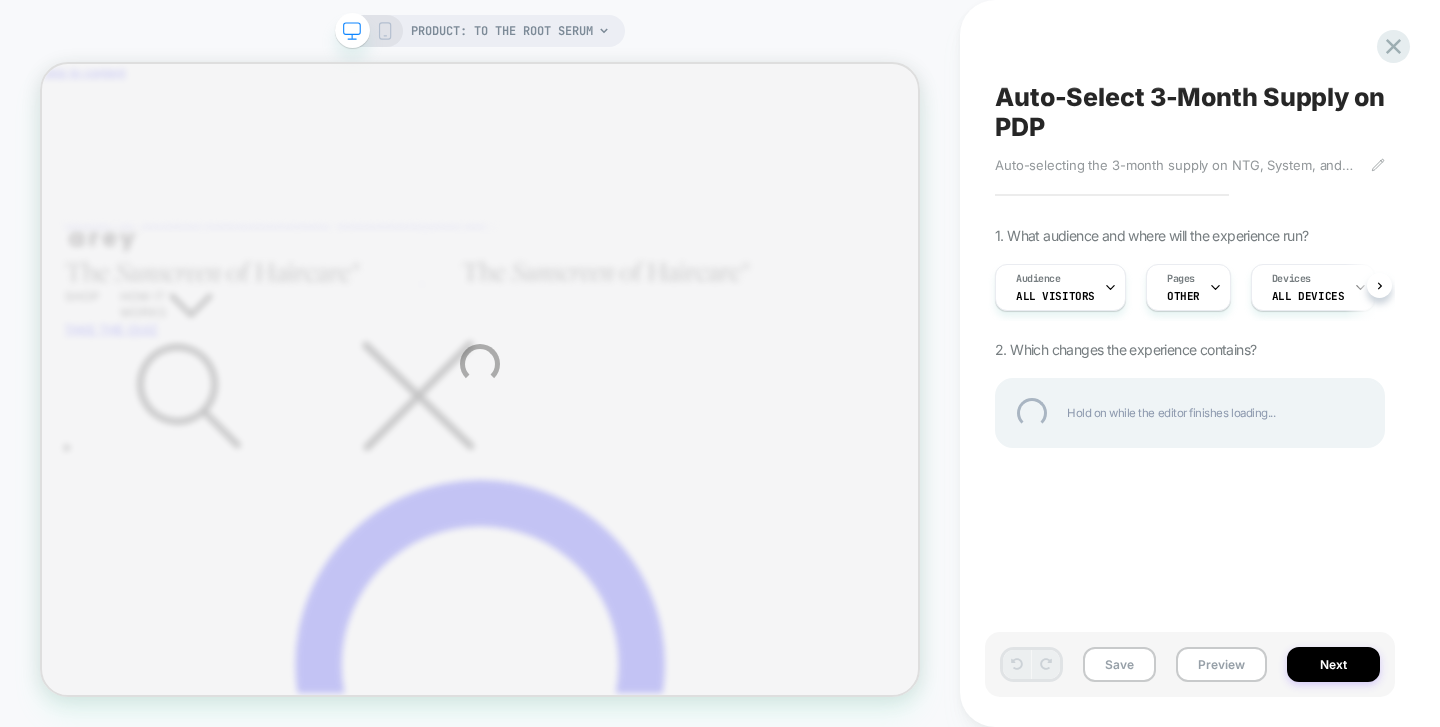 click on "PRODUCT: To The Root Serum PRODUCT: To The Root Serum Auto-Select 3-Month Supply on PDP Auto-selecting the 3-month supply on NTG, System, and TTR.  Click to edit experience details Auto-selecting the 3-month supply on NTG, System, and TTR.  1. What audience and where will the experience run? Audience All Visitors Pages OTHER Devices ALL DEVICES Trigger Page Load 2. Which changes the experience contains? Hold on while the editor finishes loading... Save Preview Next" at bounding box center [720, 363] 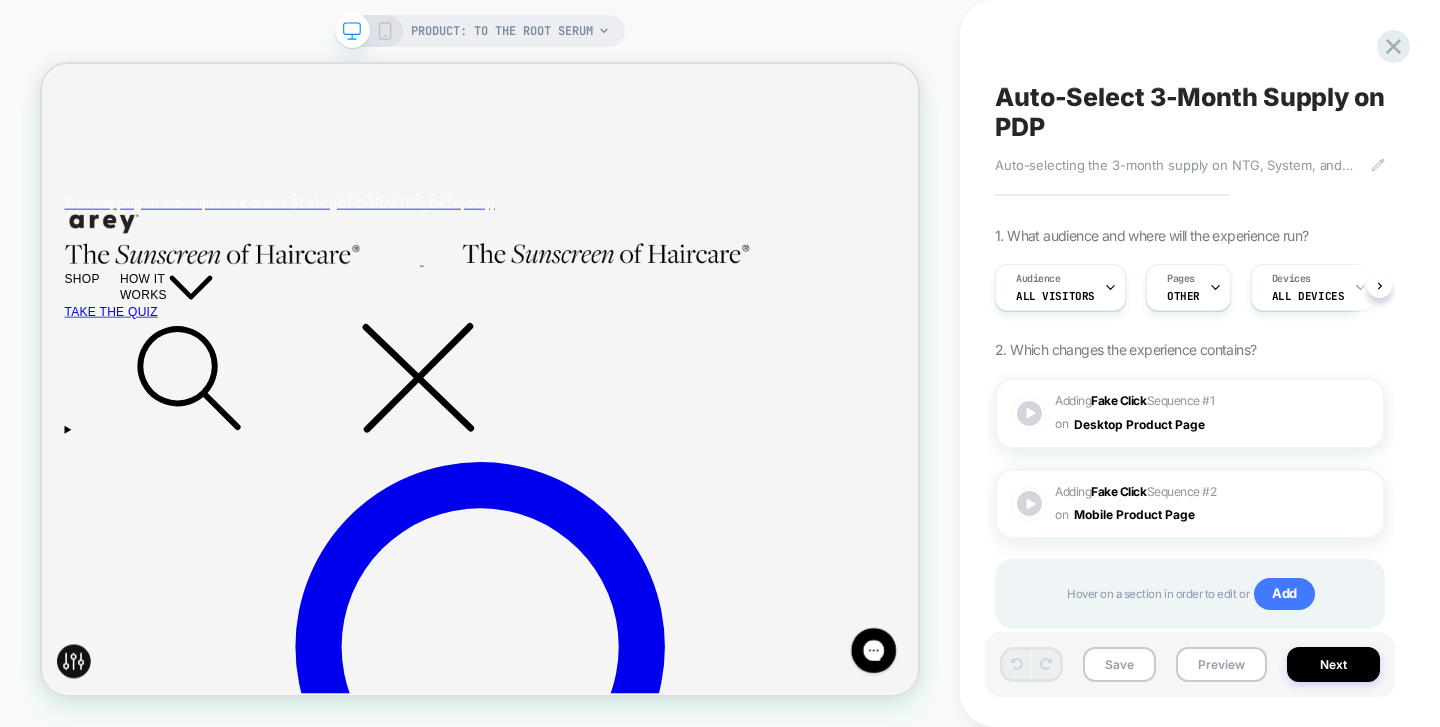 scroll, scrollTop: 0, scrollLeft: 0, axis: both 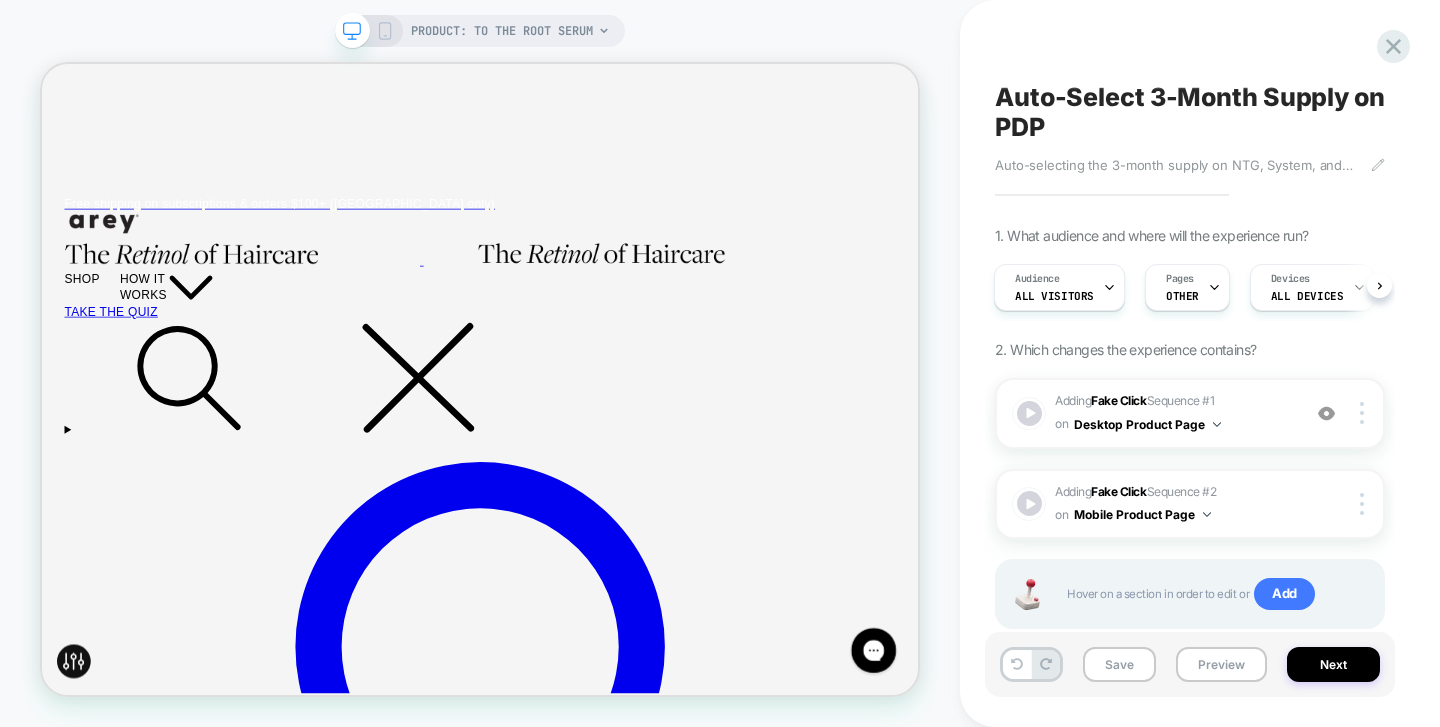 click on "OTHER" at bounding box center (1182, 296) 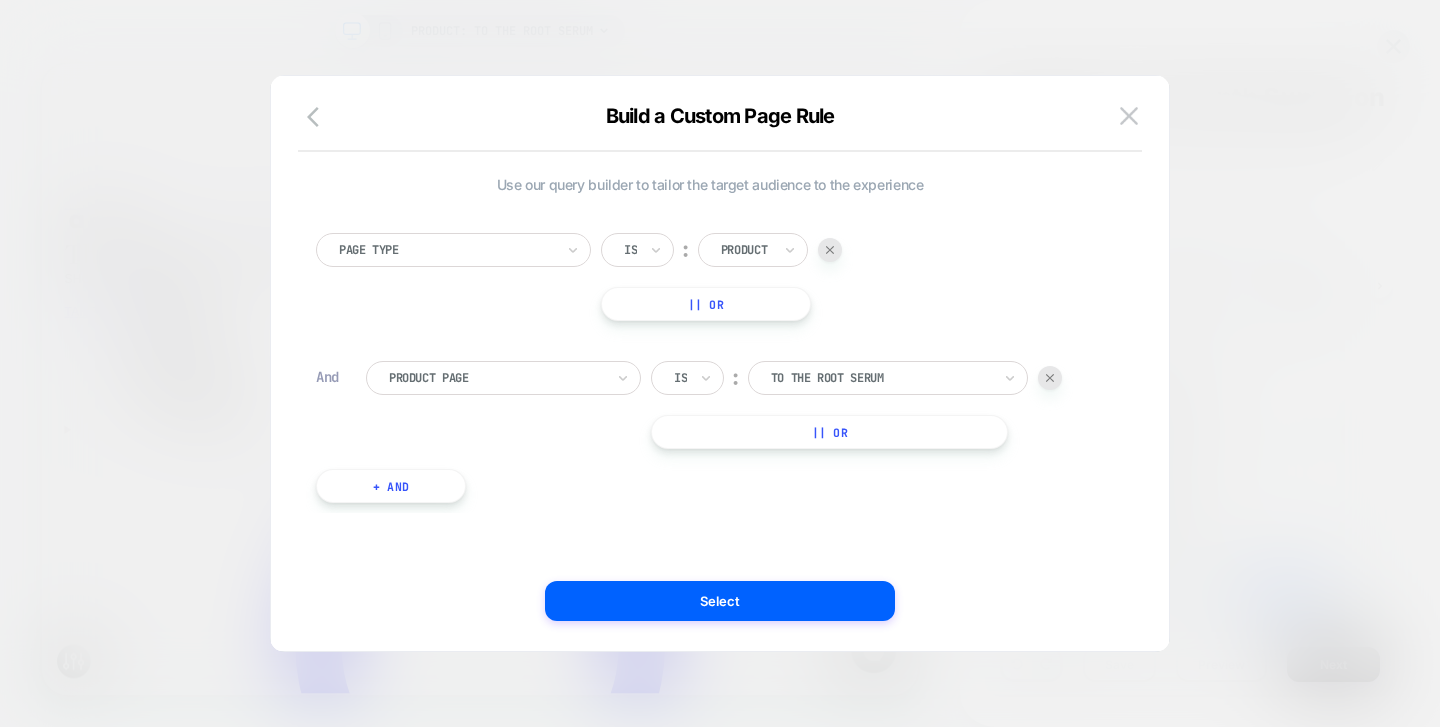 click on "|| Or" at bounding box center (829, 432) 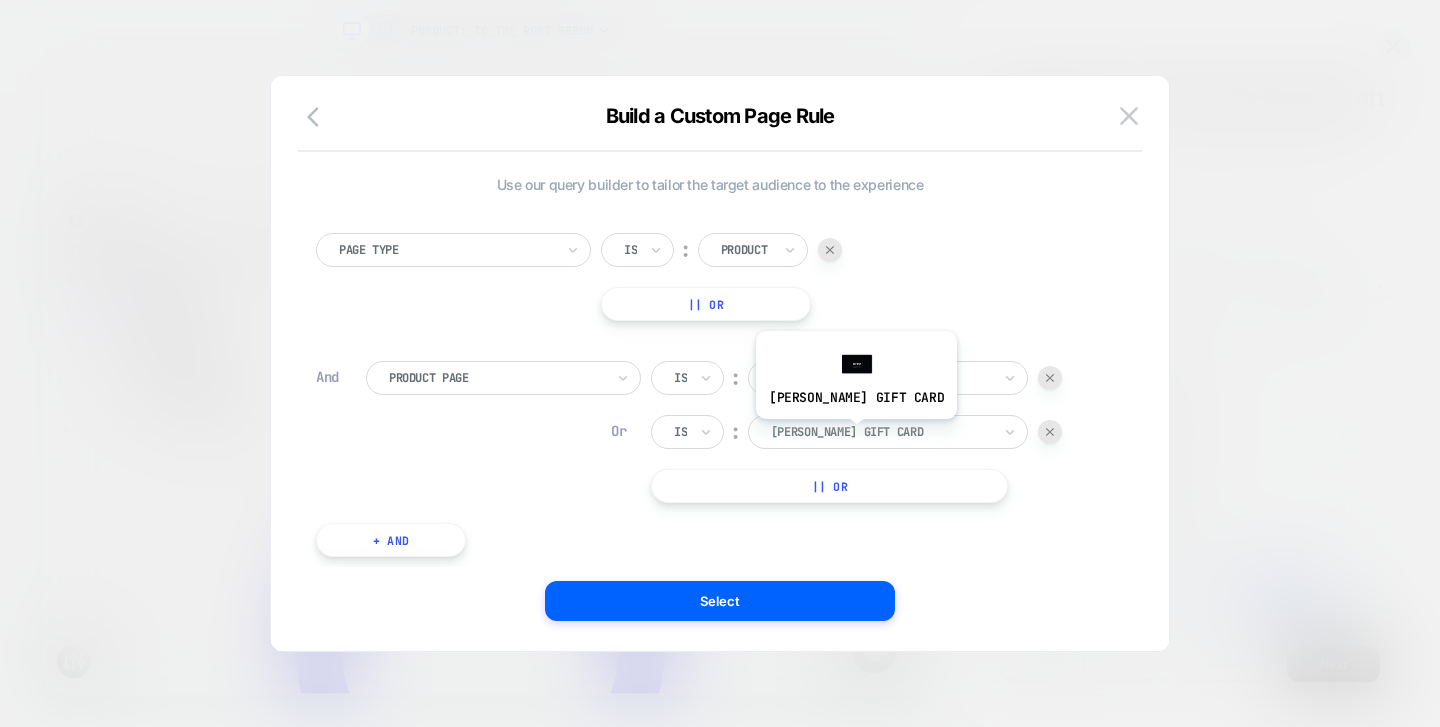 click at bounding box center (881, 432) 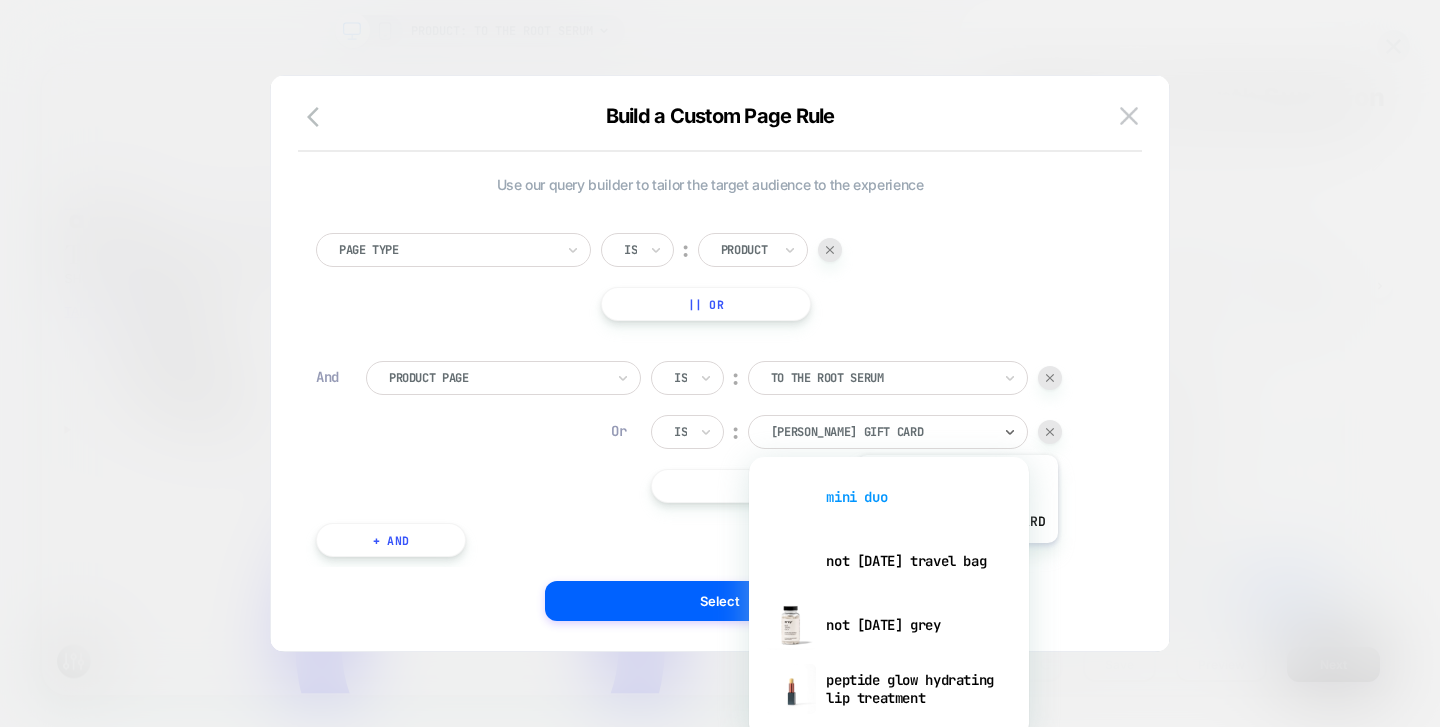 scroll, scrollTop: 367, scrollLeft: 0, axis: vertical 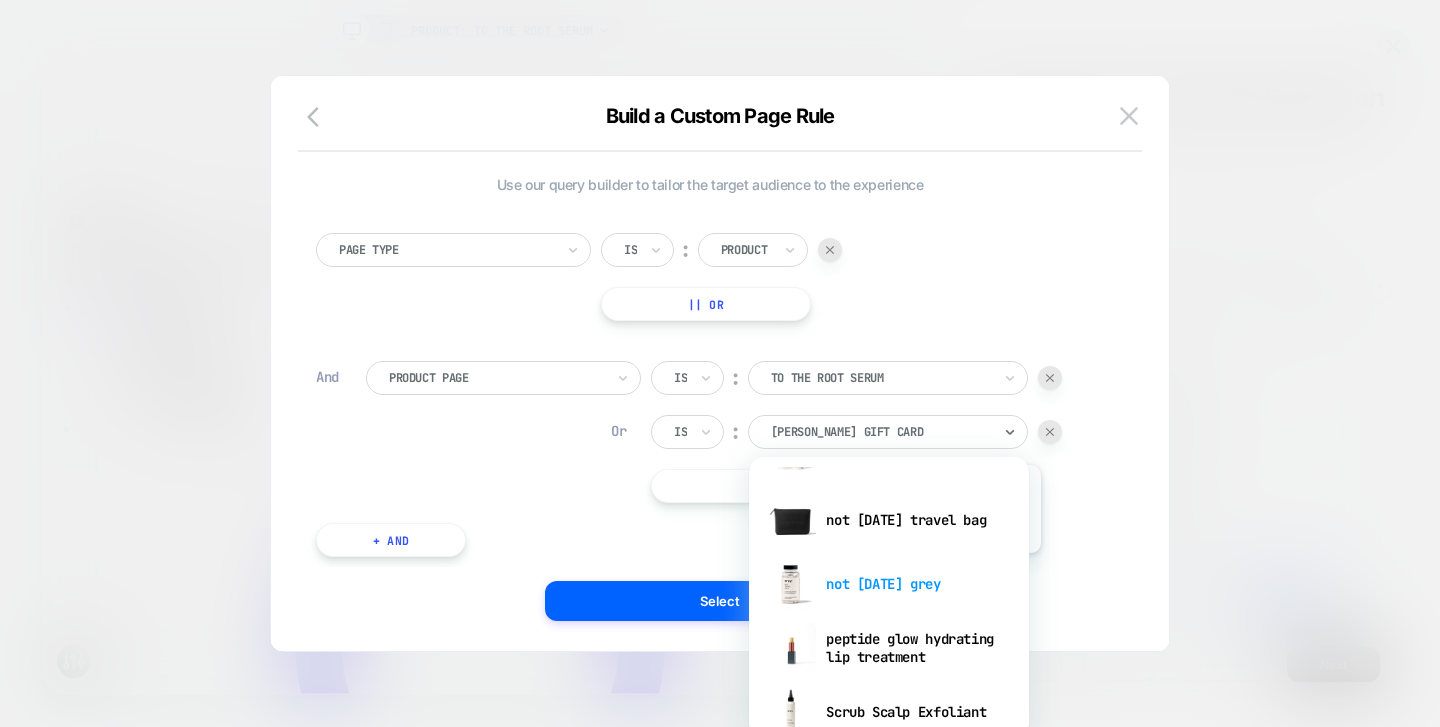 click on "not [DATE] grey" at bounding box center (889, 584) 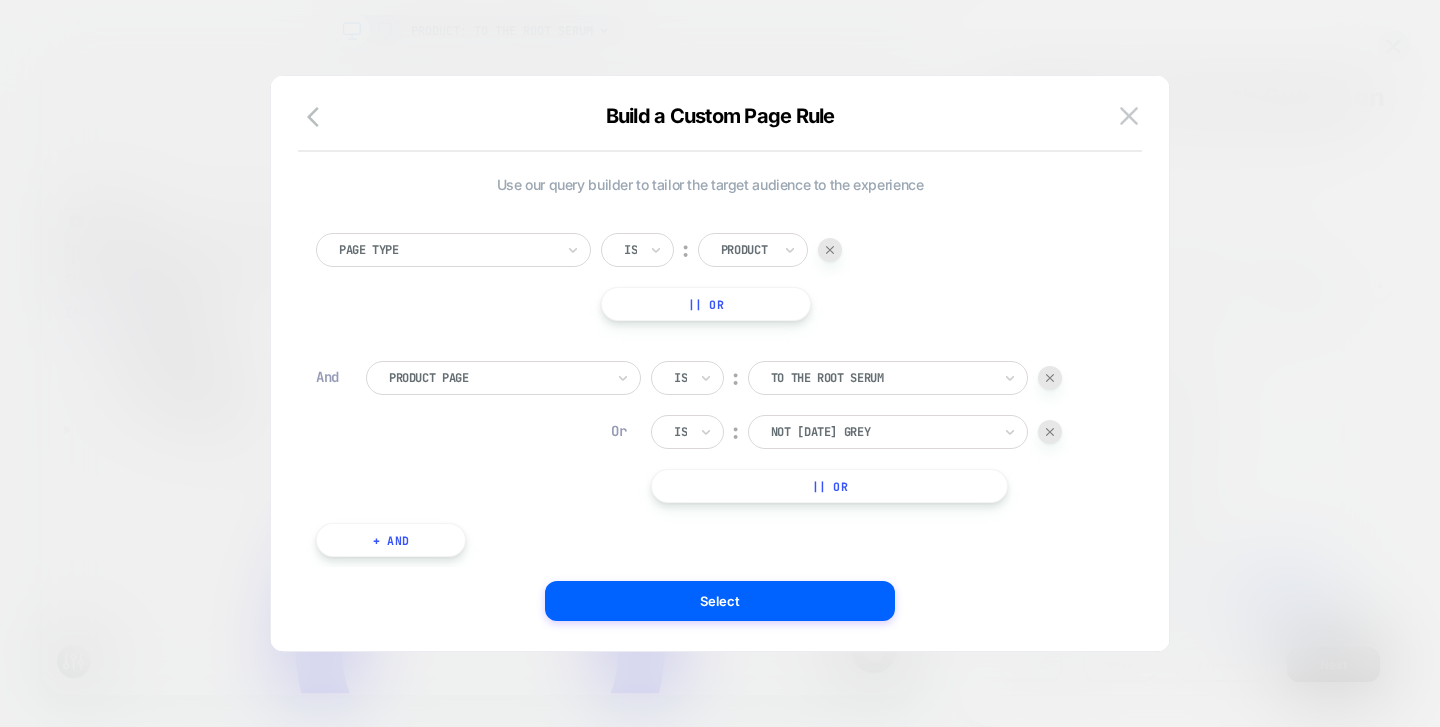 click on "|| Or" at bounding box center (829, 486) 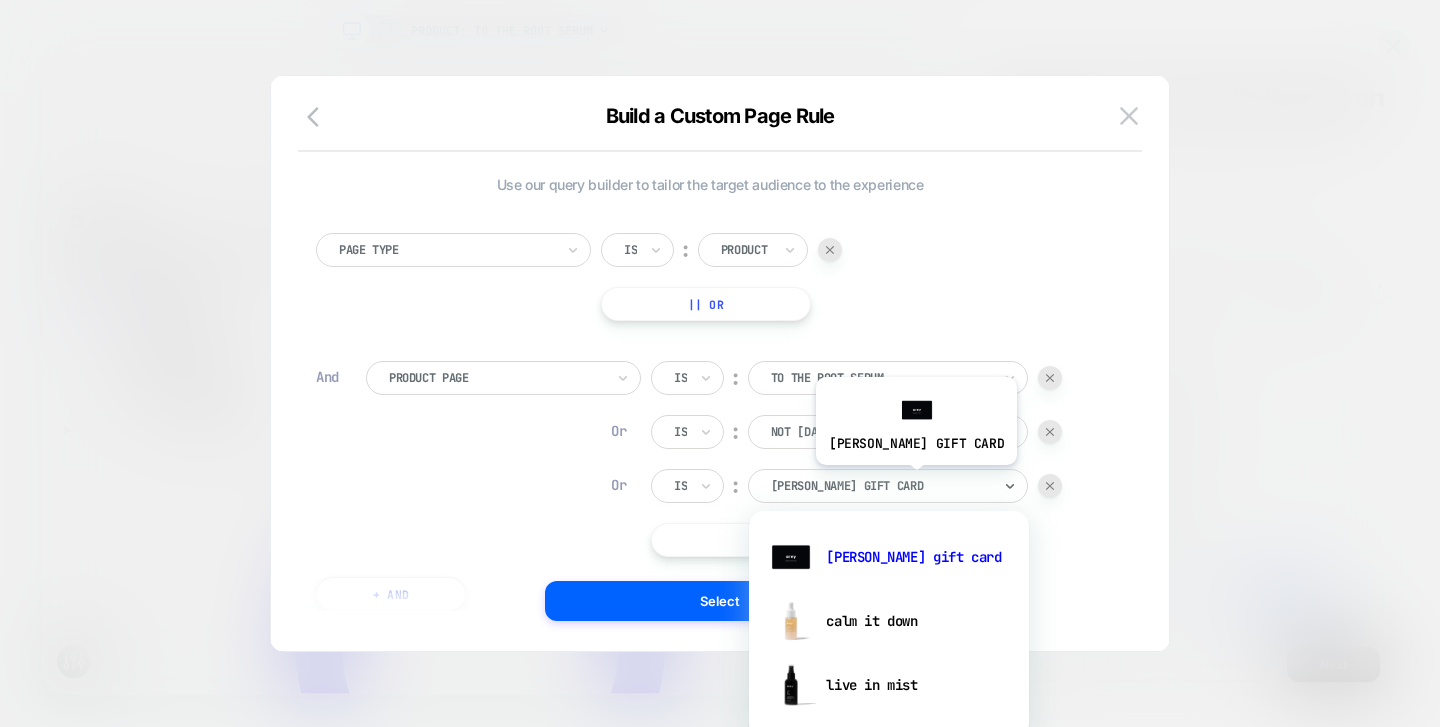 click at bounding box center [881, 486] 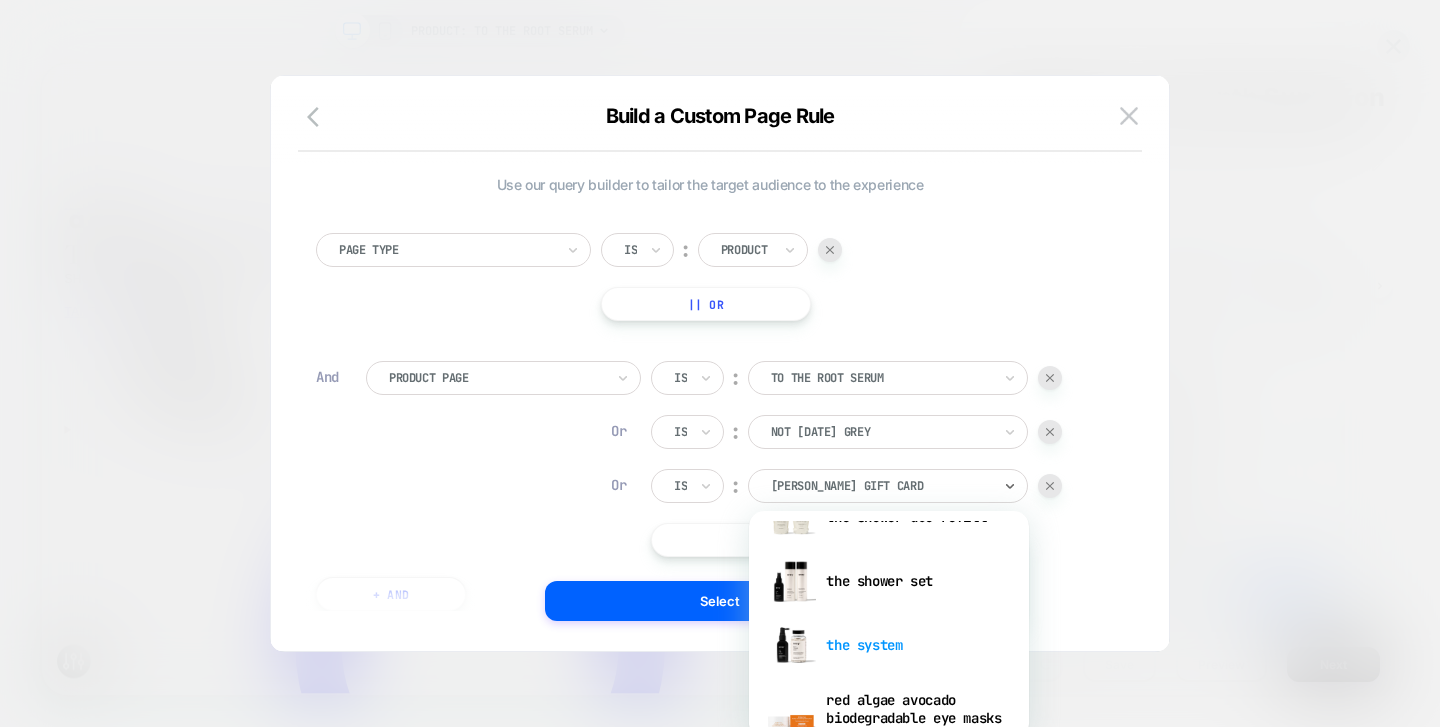 scroll, scrollTop: 1832, scrollLeft: 0, axis: vertical 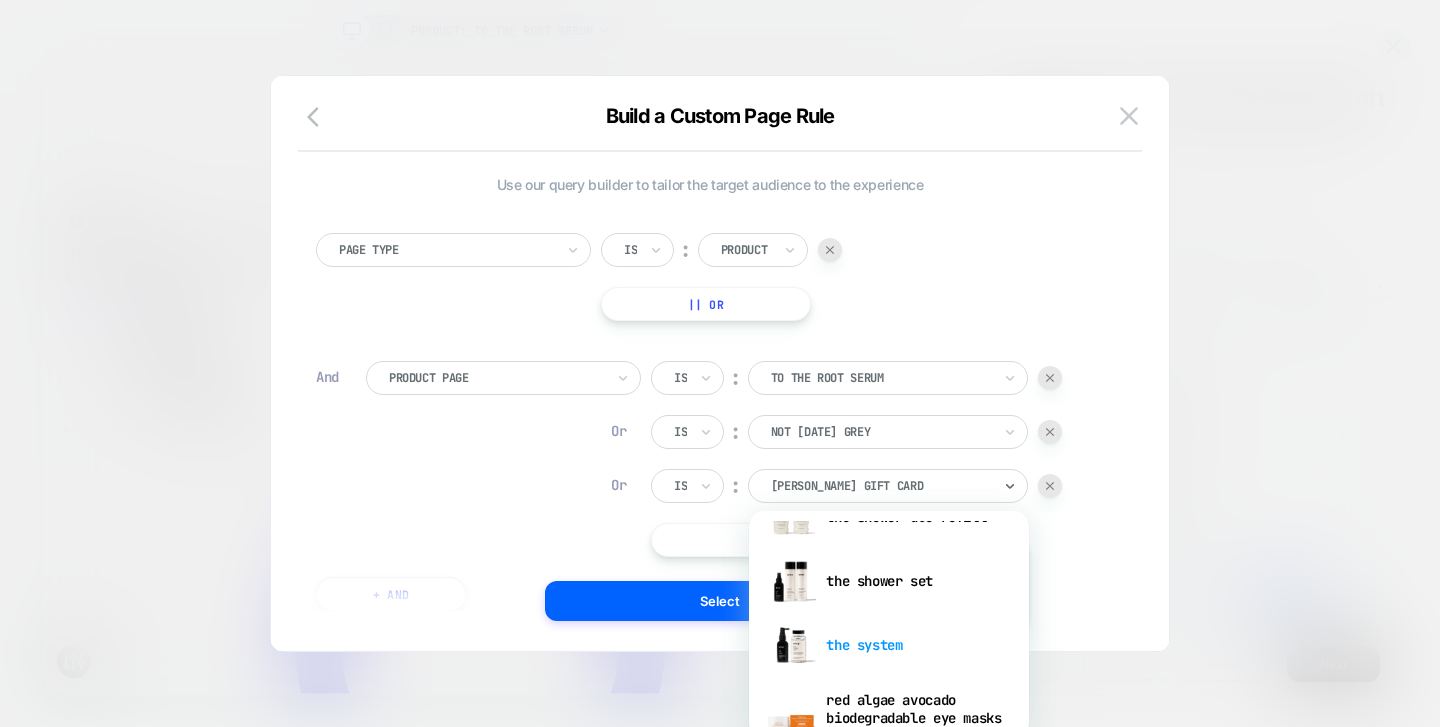click on "the system" at bounding box center (889, 645) 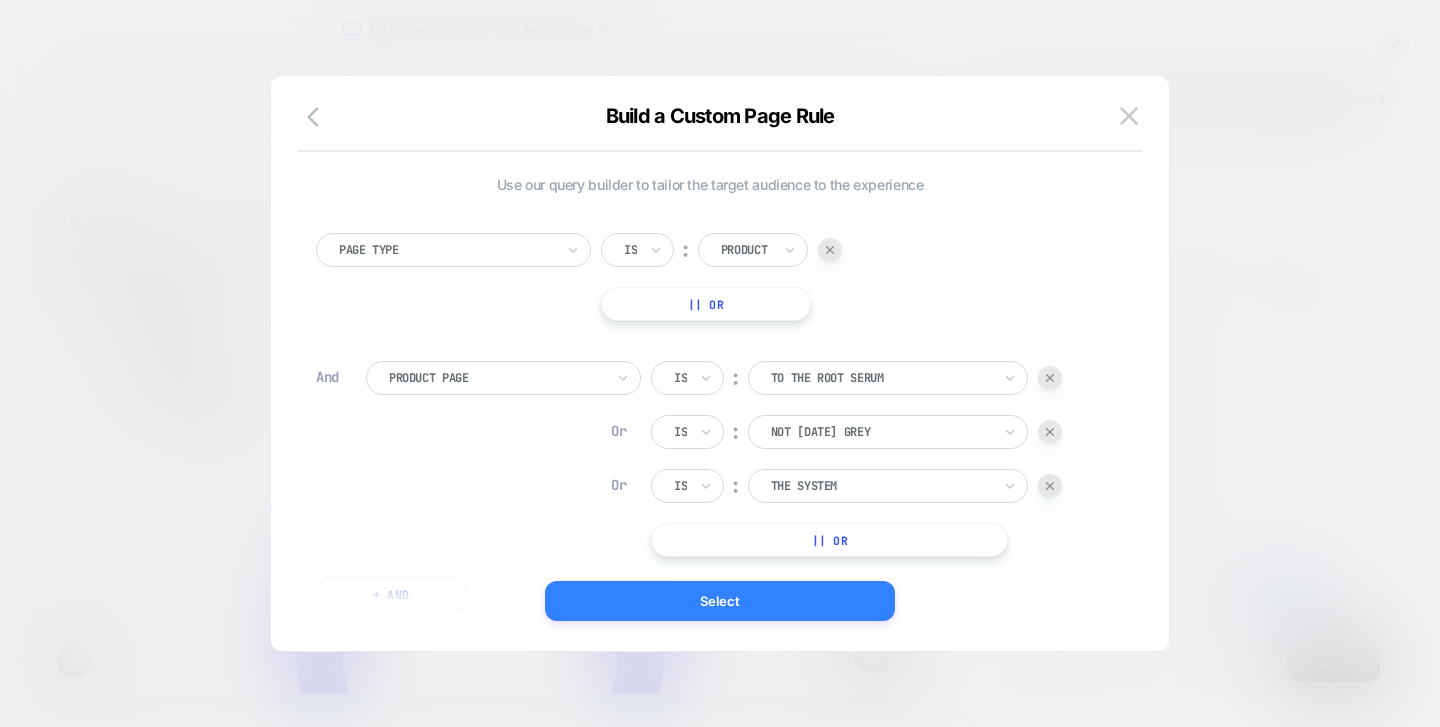 click on "Select" at bounding box center (720, 601) 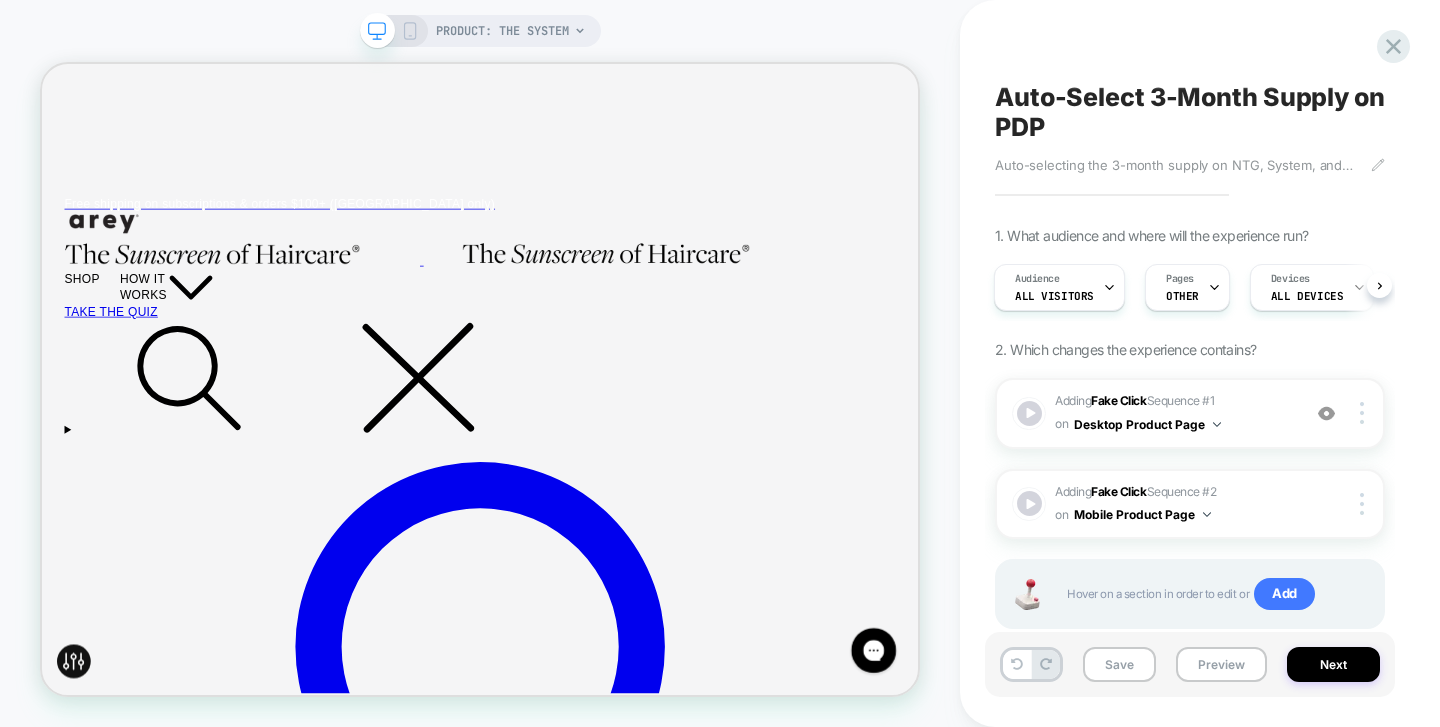 scroll, scrollTop: 0, scrollLeft: 2, axis: horizontal 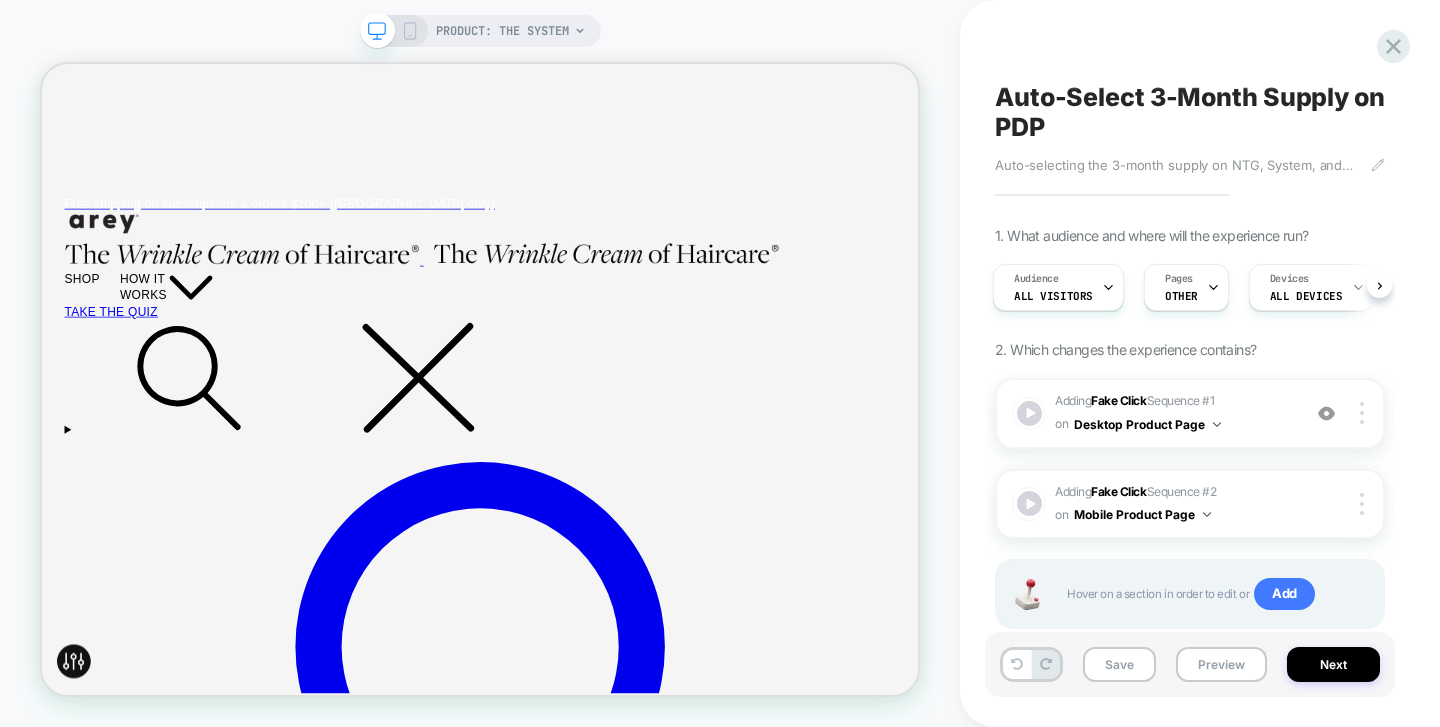 click on "Save" at bounding box center [1119, 664] 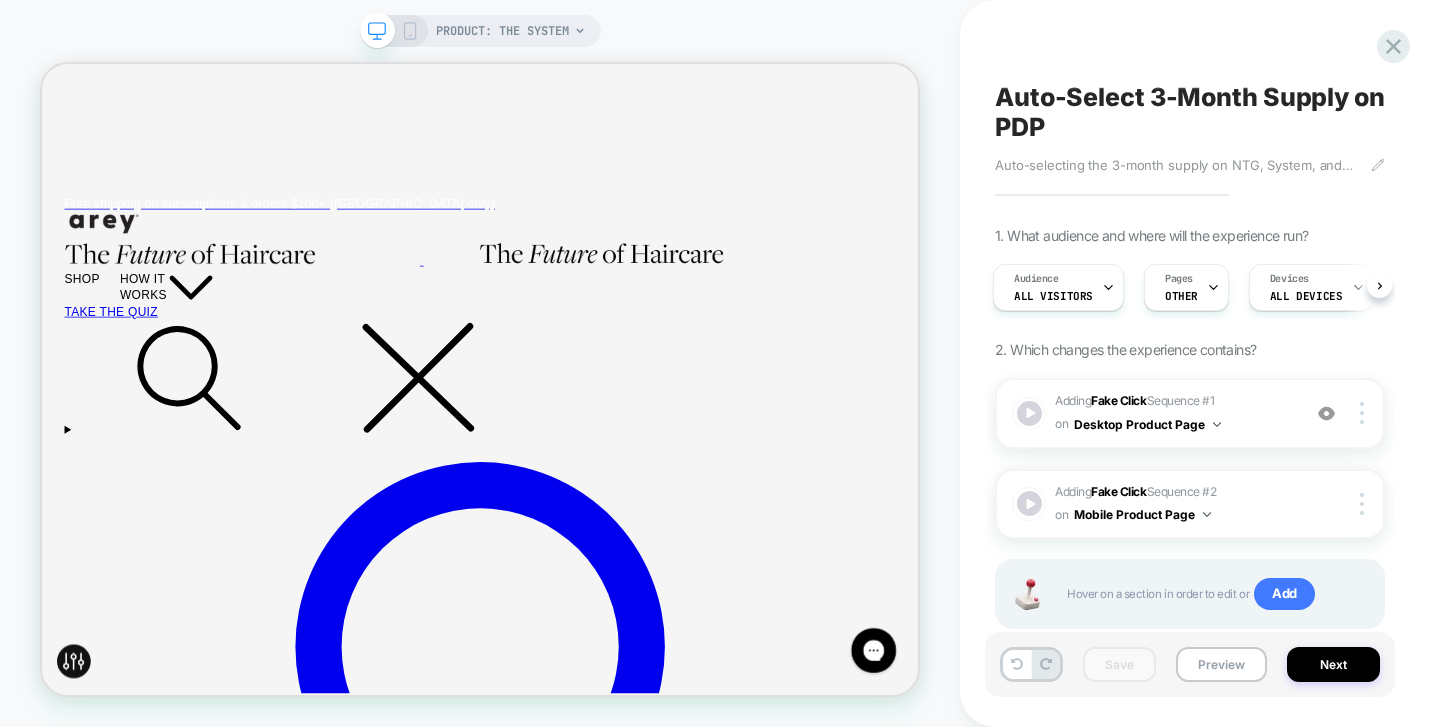 scroll, scrollTop: 0, scrollLeft: 0, axis: both 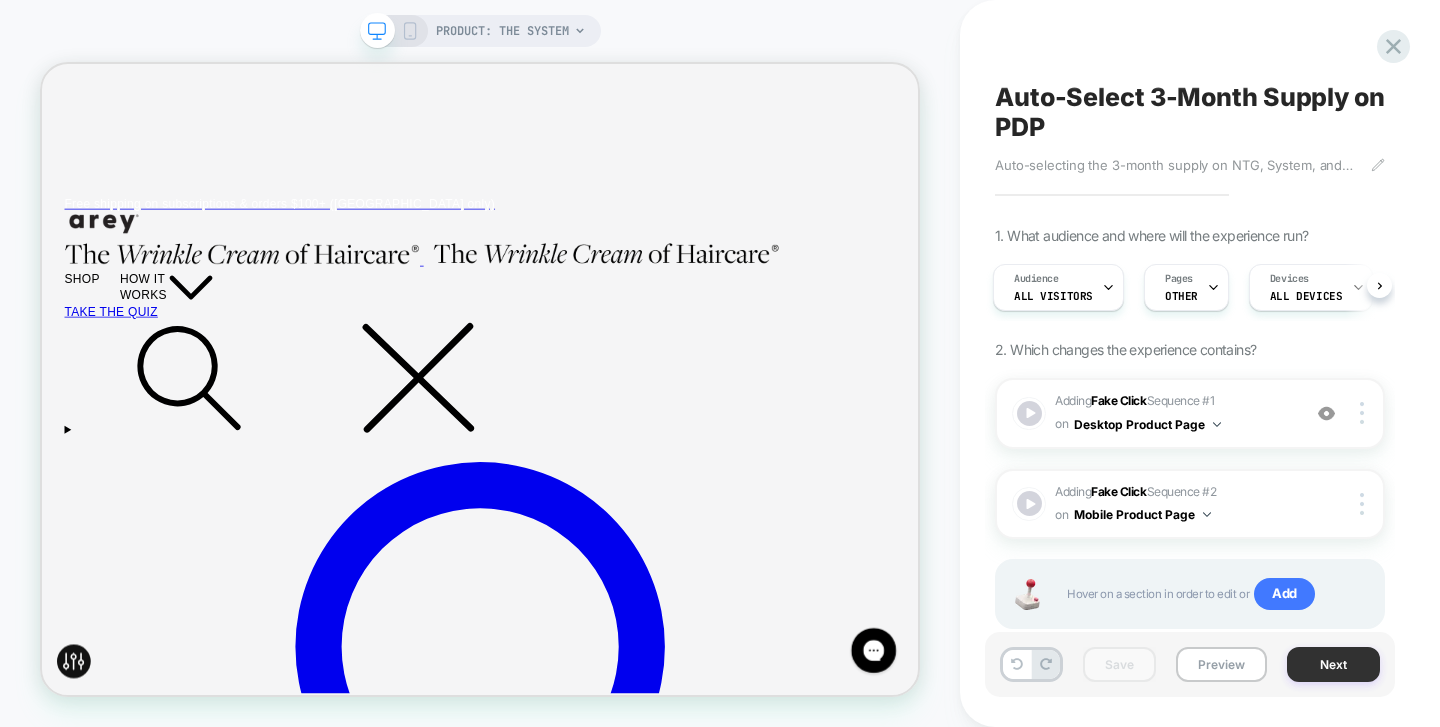 click on "Next" at bounding box center [1333, 664] 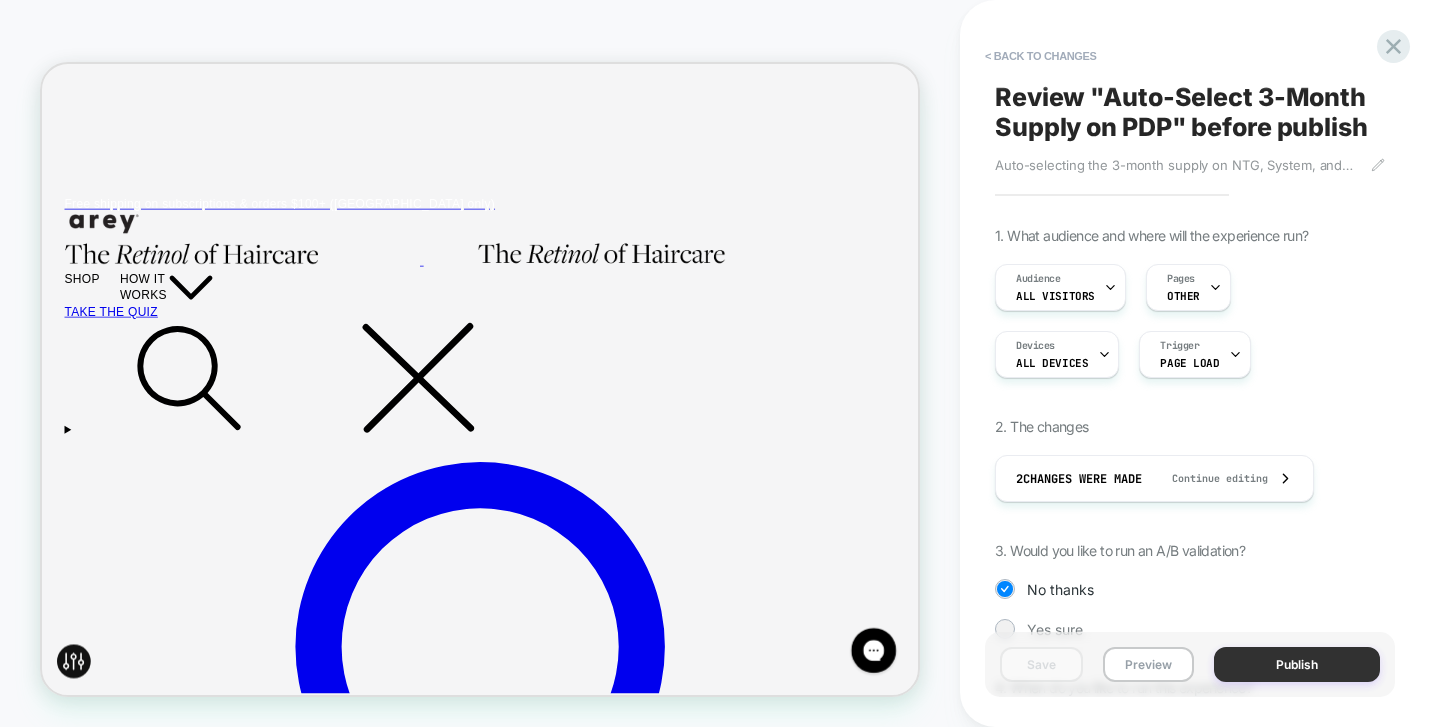 click on "Publish" at bounding box center (1297, 664) 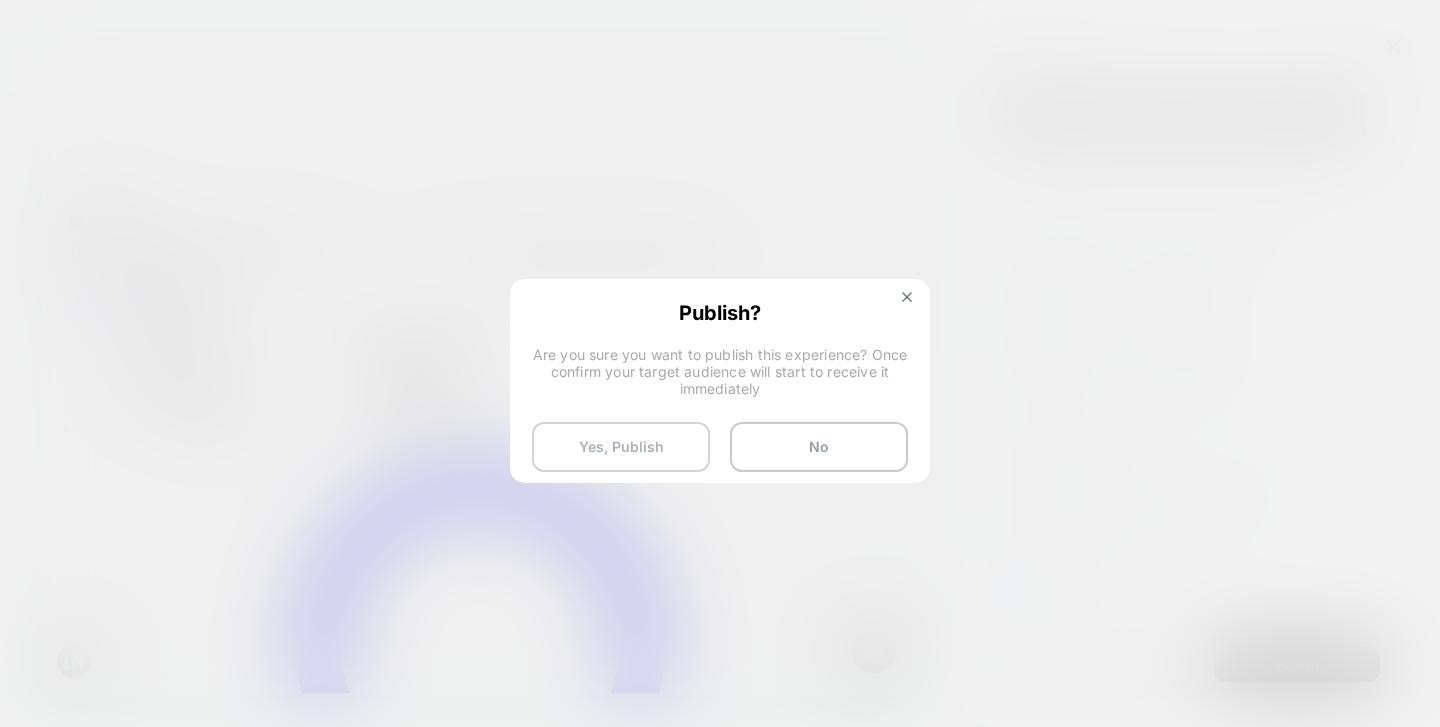 click on "Yes, Publish" at bounding box center (621, 447) 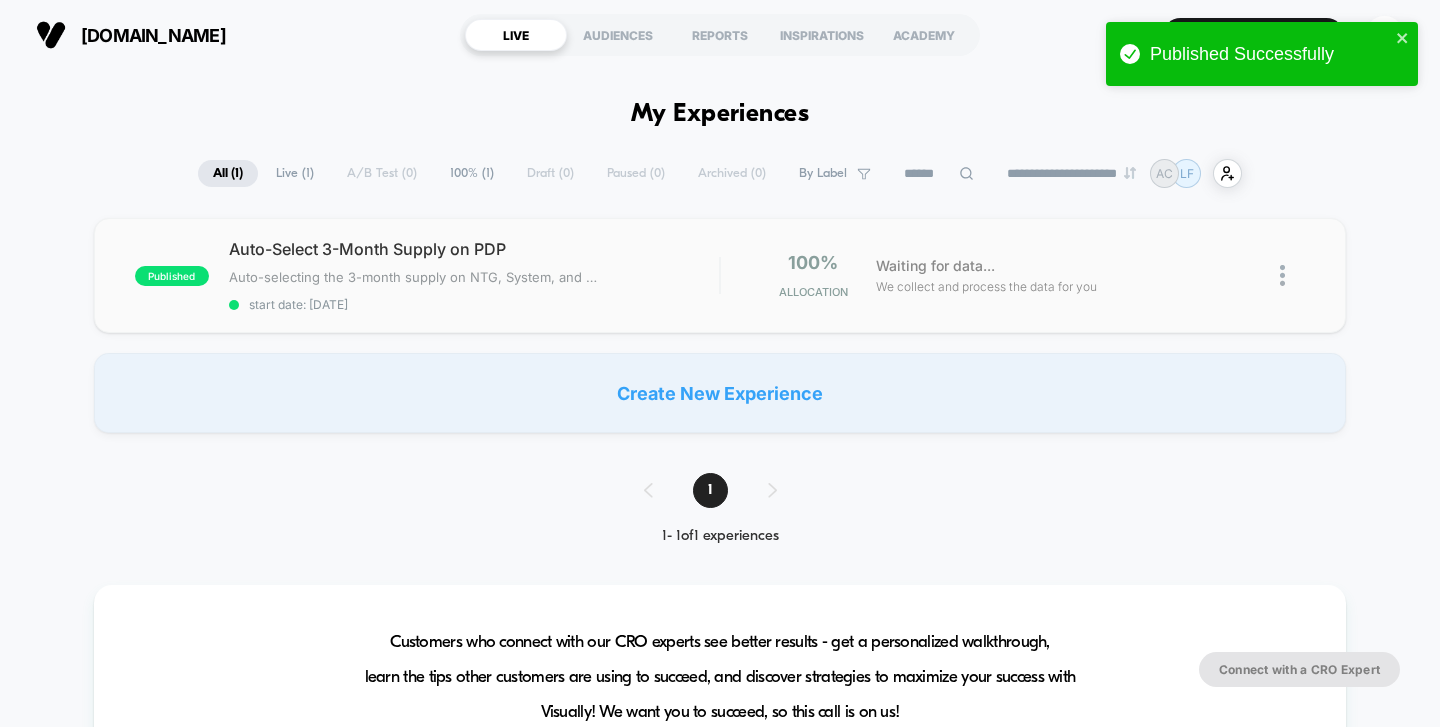 scroll, scrollTop: 0, scrollLeft: 0, axis: both 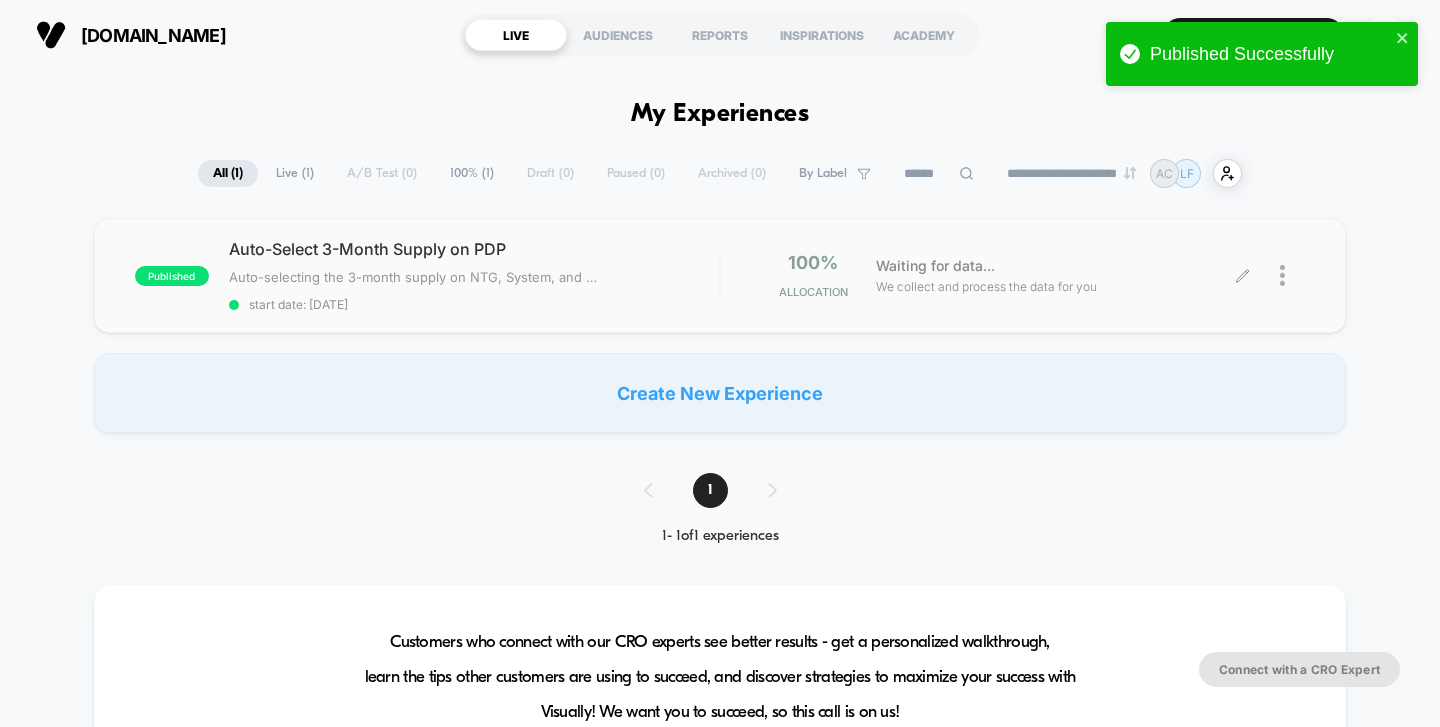 click 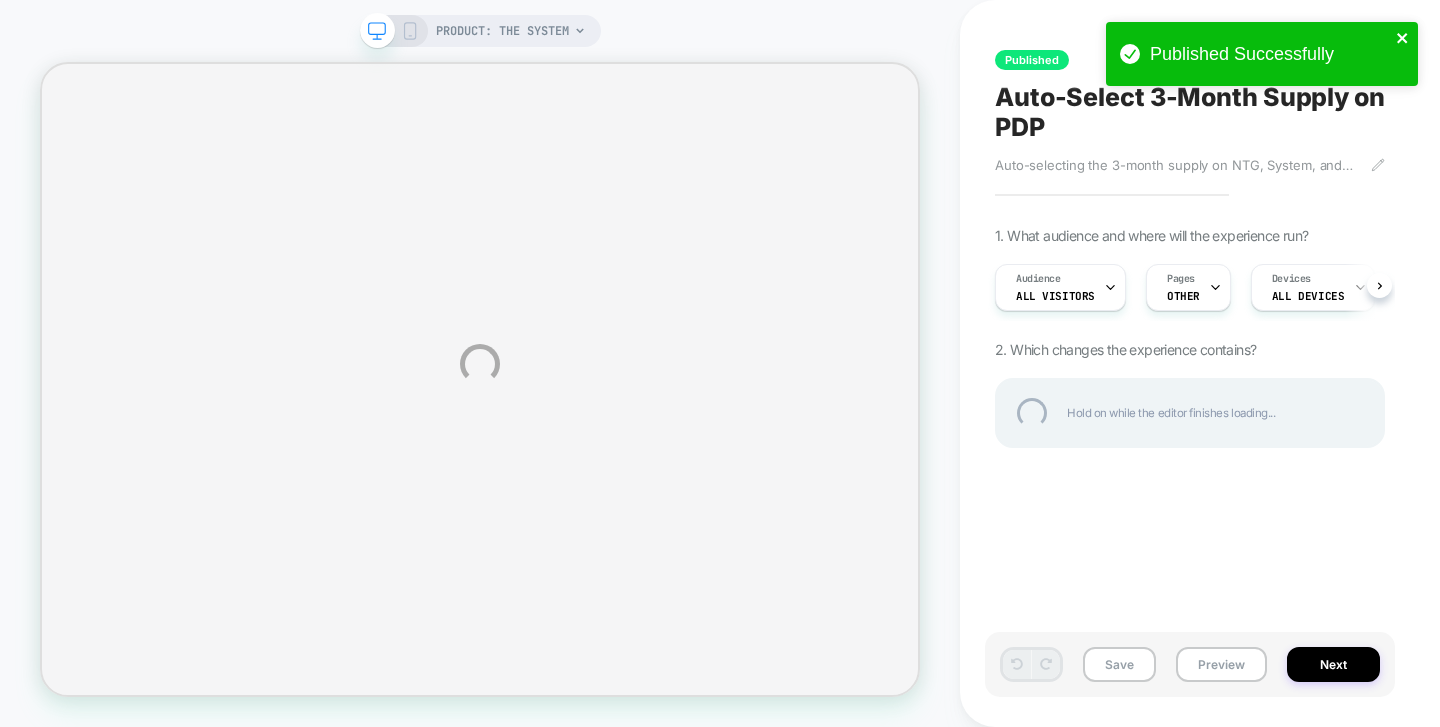click 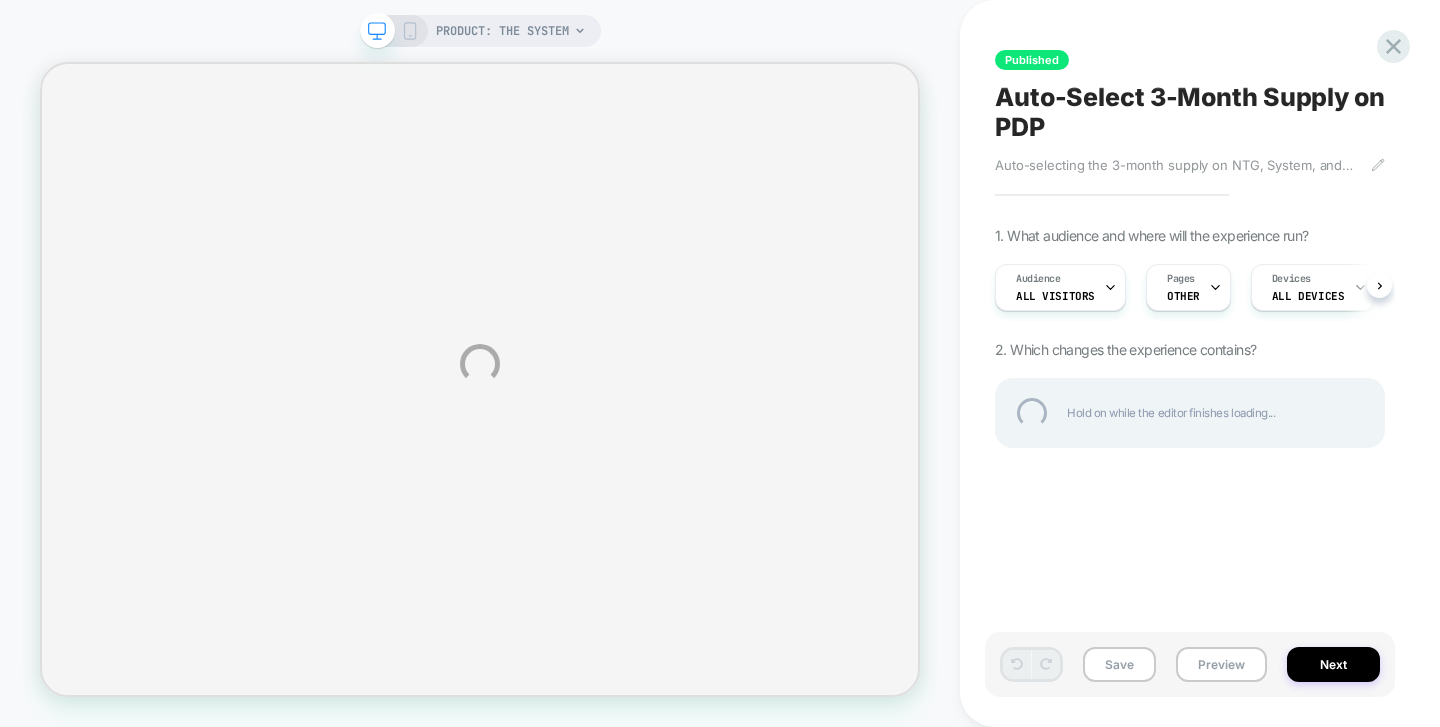 click on "Published Successfully" at bounding box center (1262, 59) 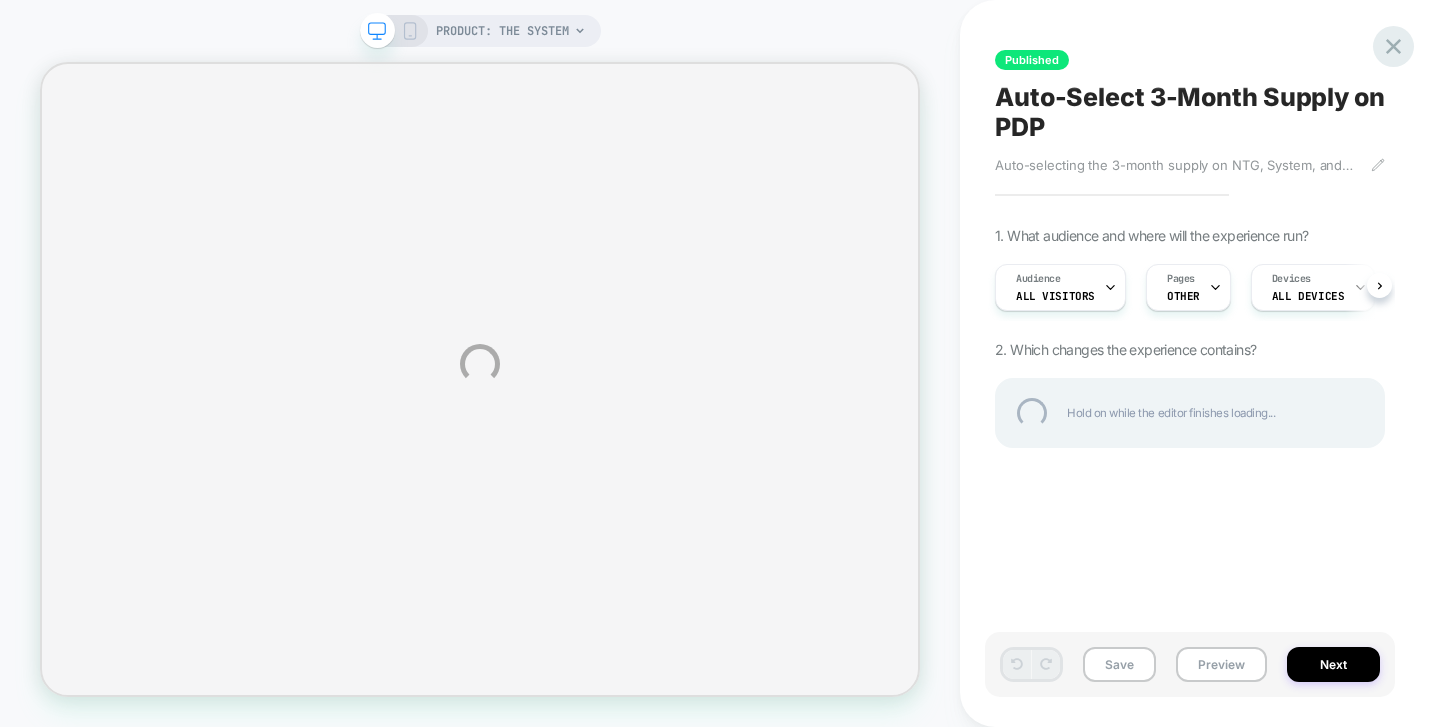 click at bounding box center [1393, 46] 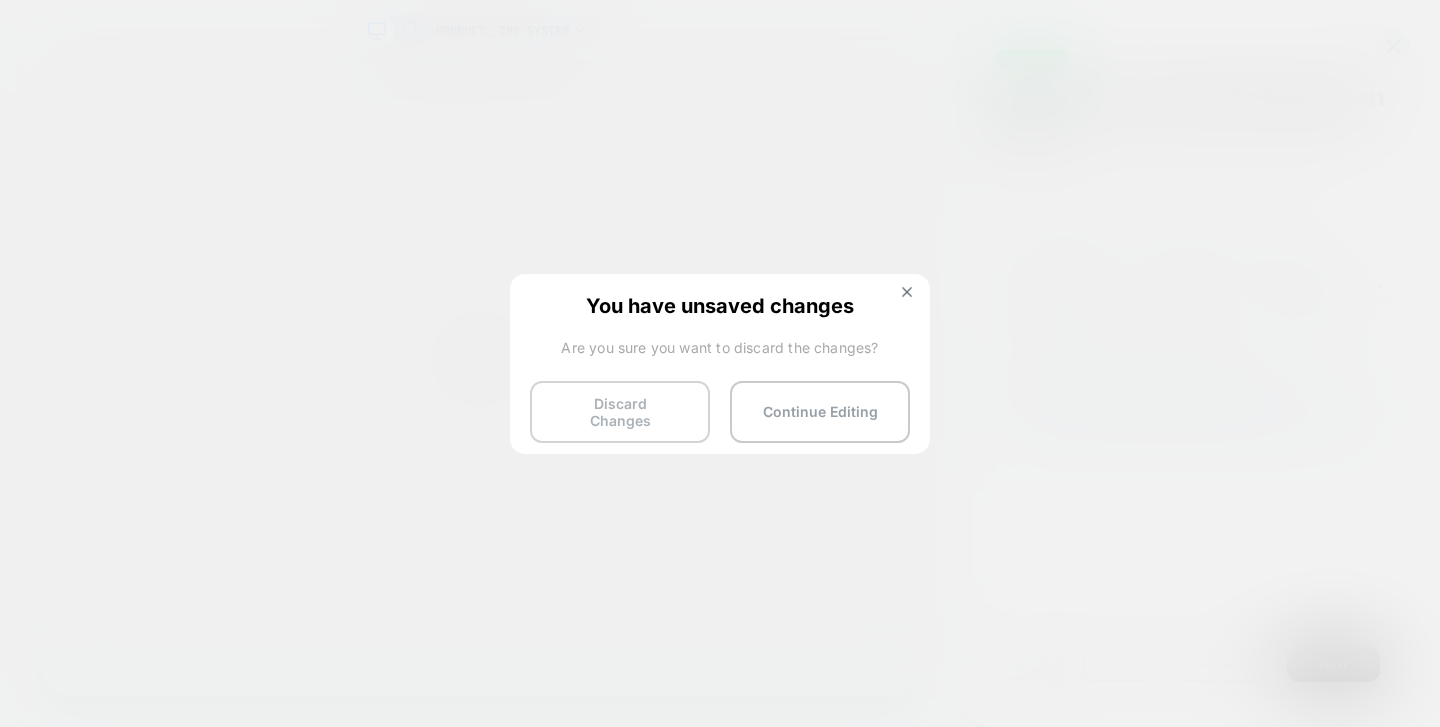 click on "Discard Changes" at bounding box center (620, 412) 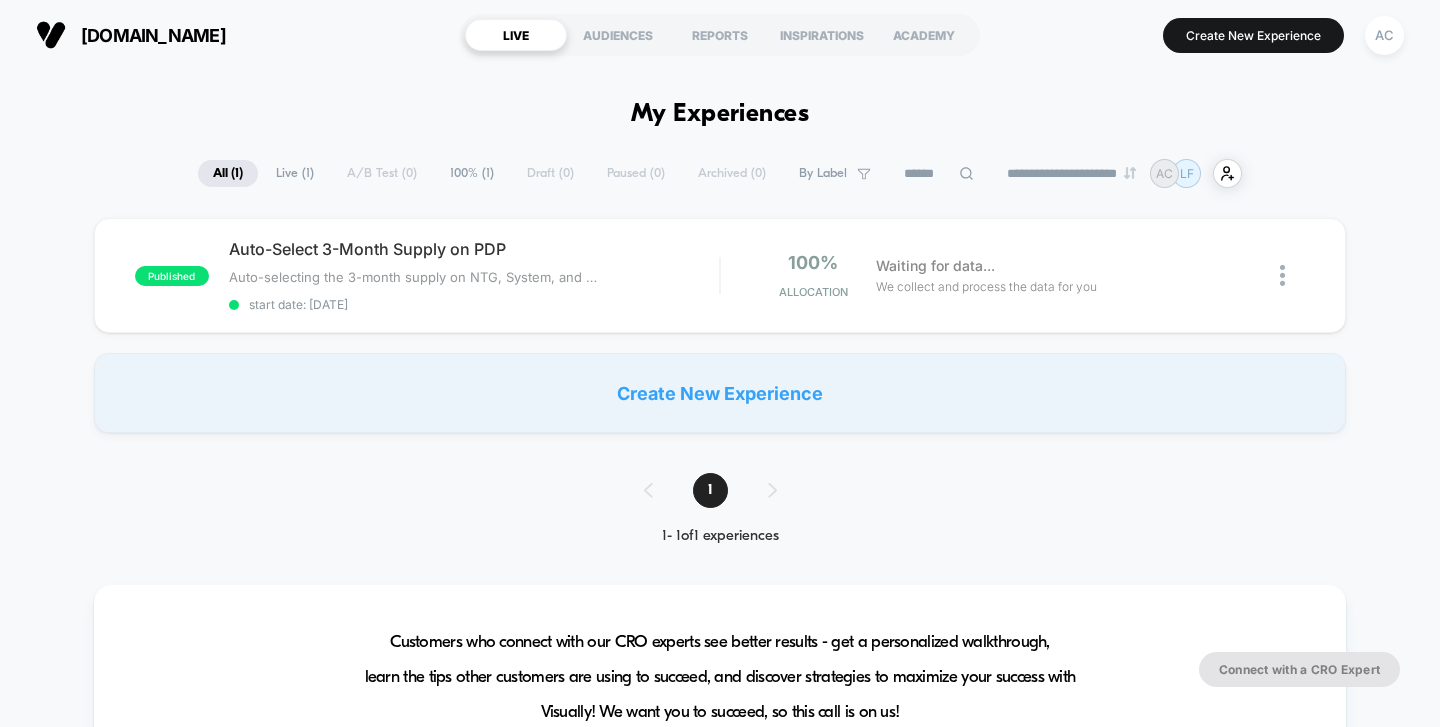 scroll, scrollTop: 0, scrollLeft: 0, axis: both 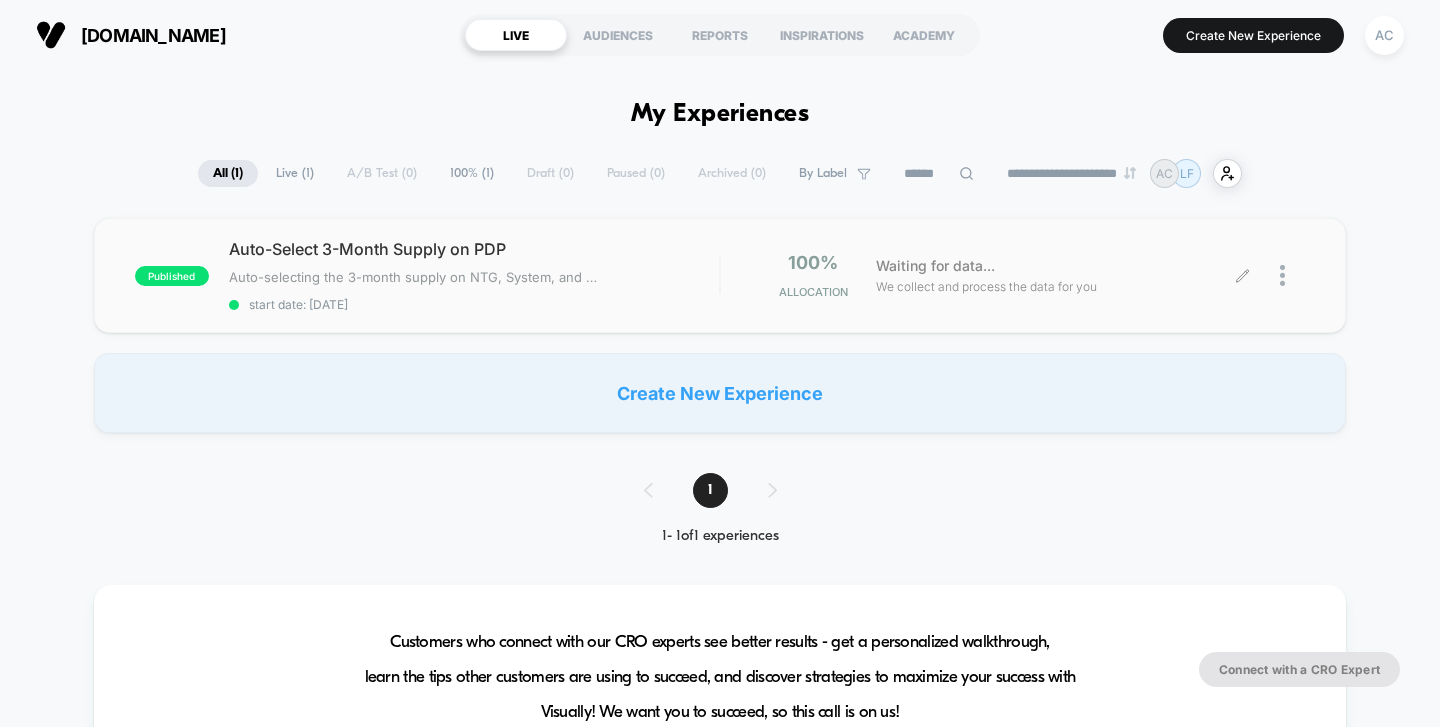 click at bounding box center [1292, 275] 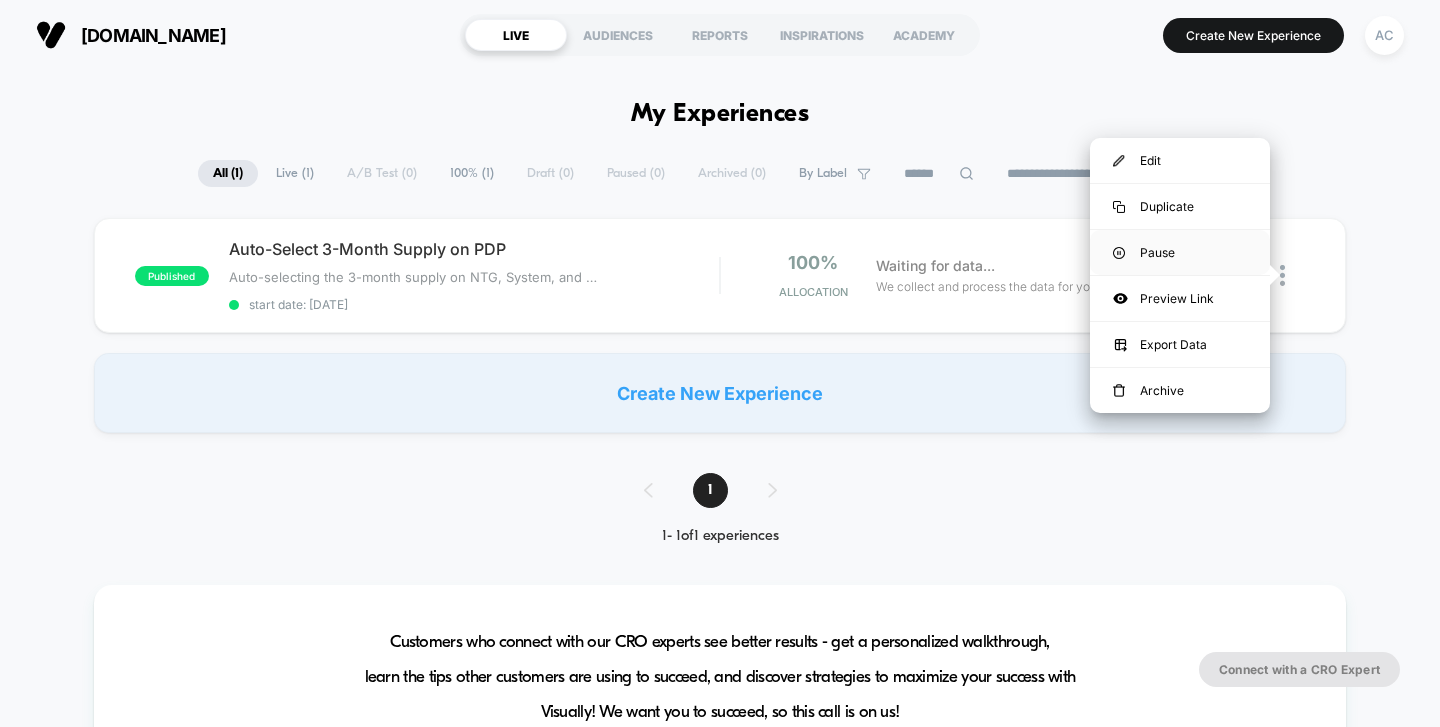 click on "Pause" at bounding box center [1180, 252] 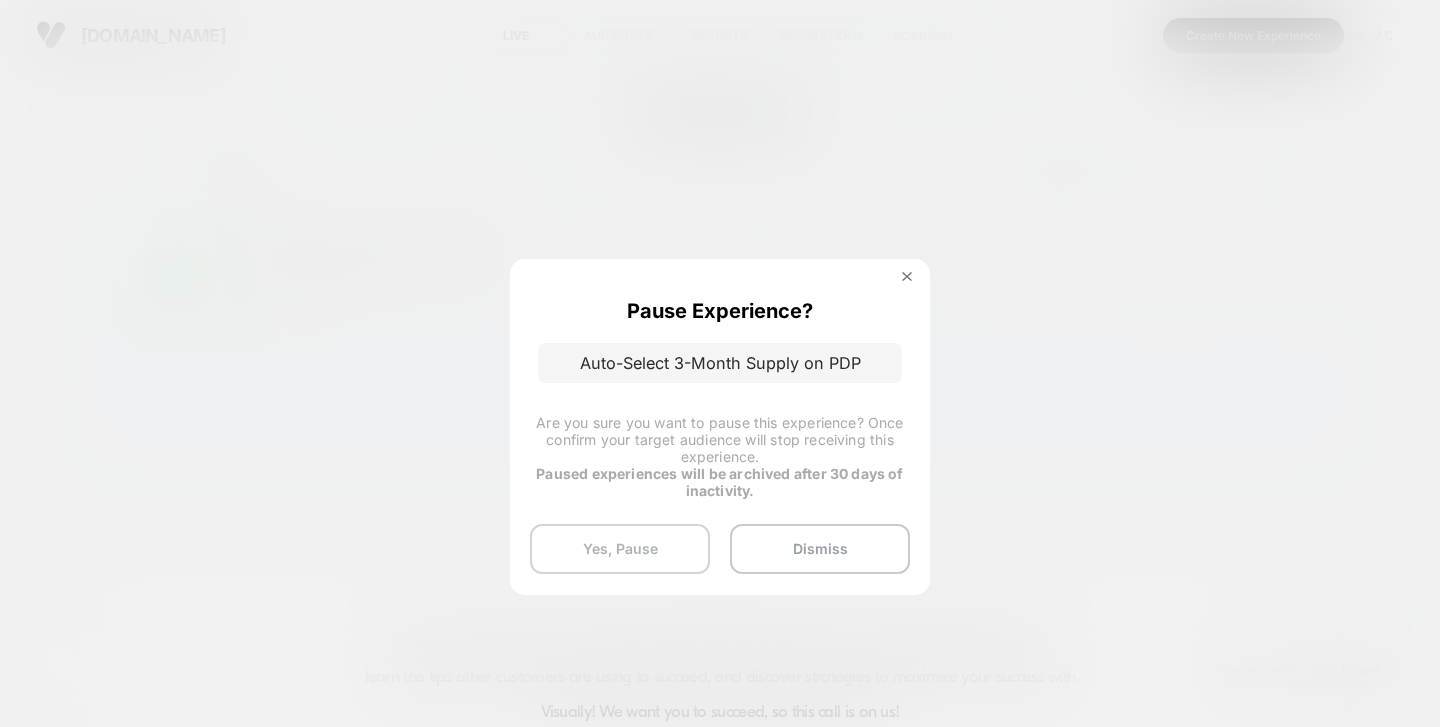 click on "Yes, Pause" at bounding box center [620, 549] 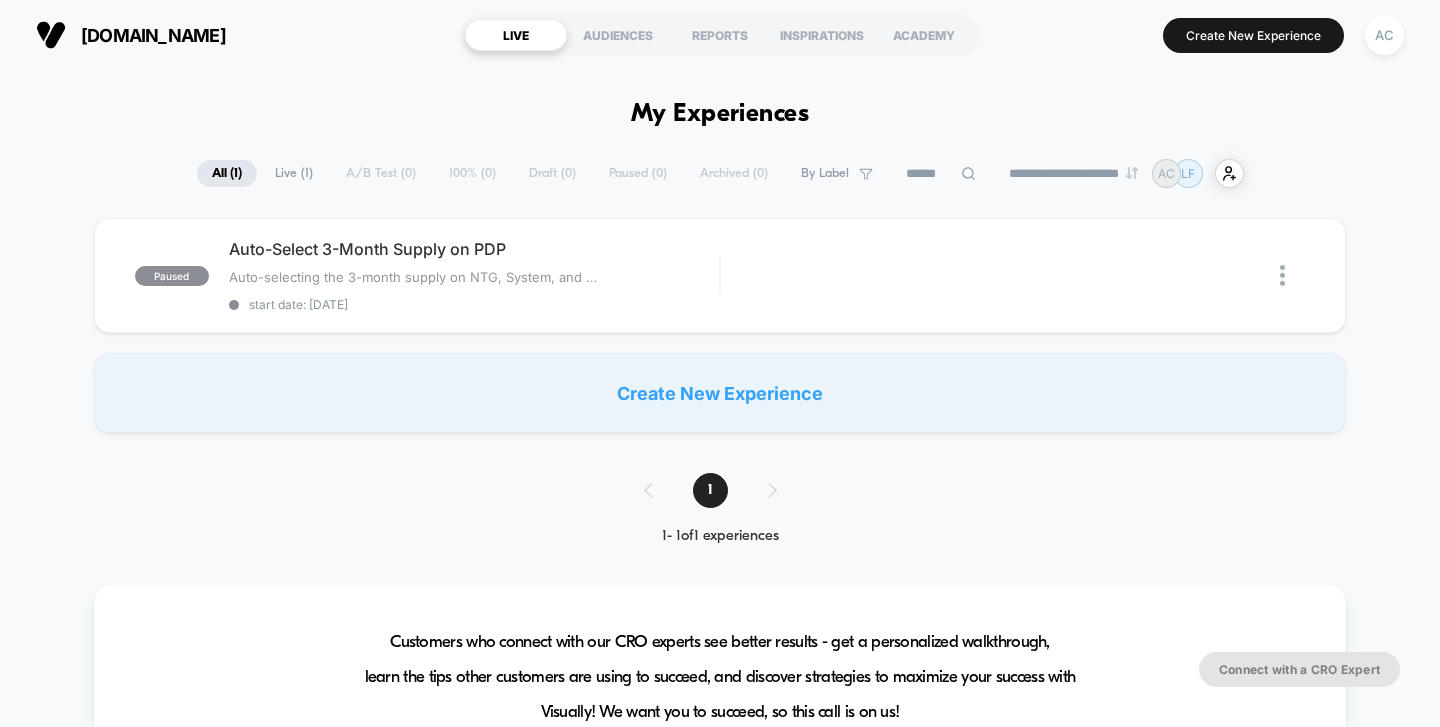 scroll, scrollTop: 0, scrollLeft: 0, axis: both 